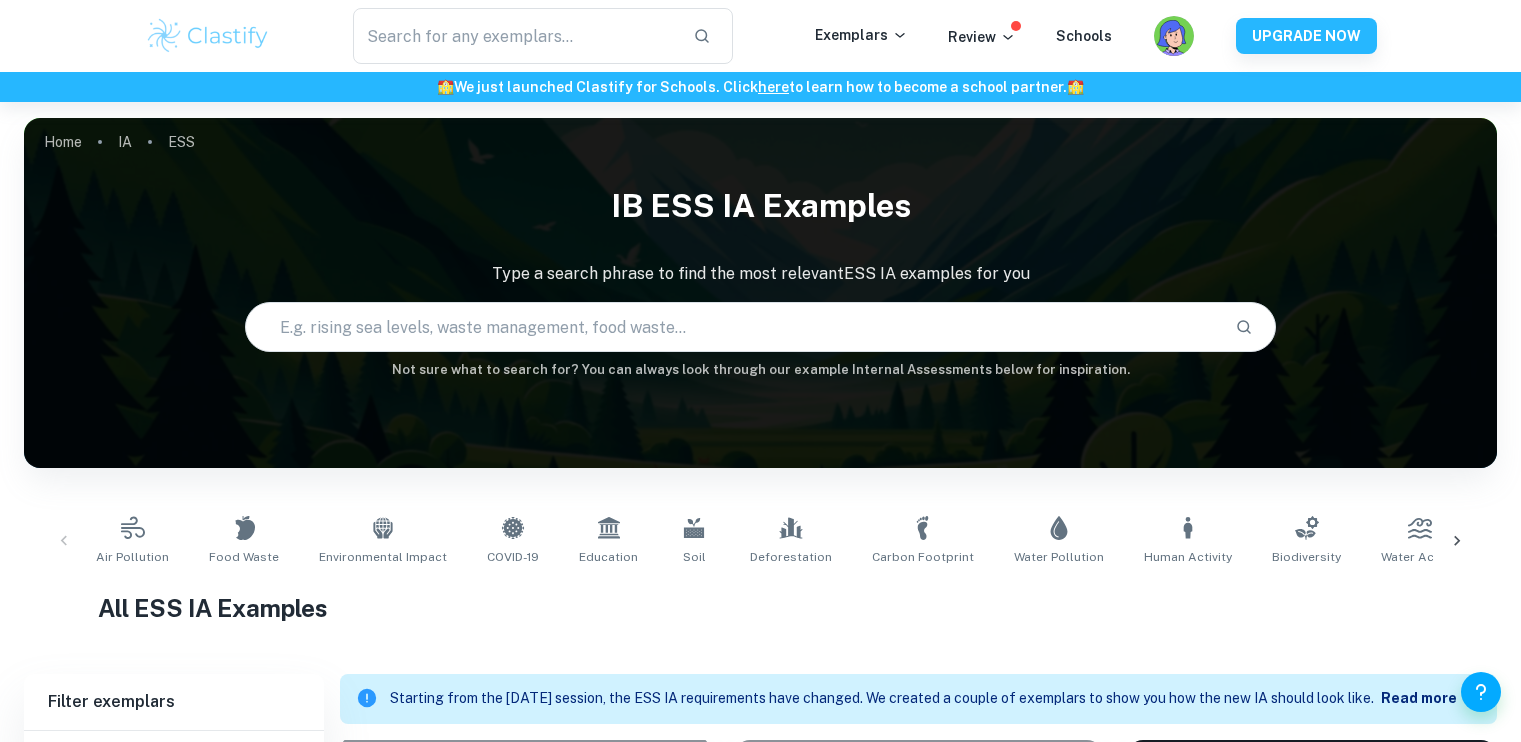 scroll, scrollTop: 558, scrollLeft: 0, axis: vertical 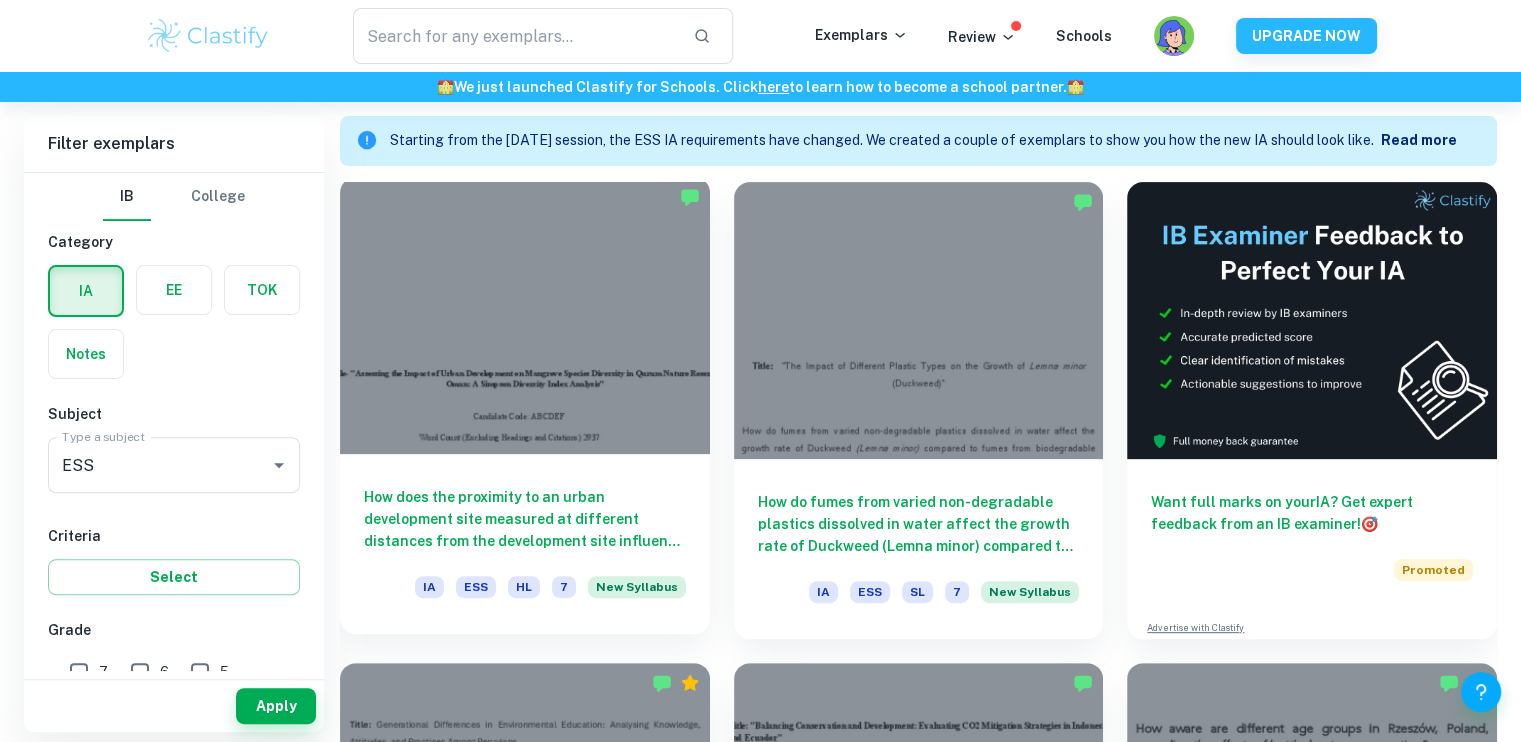 click at bounding box center (525, 315) 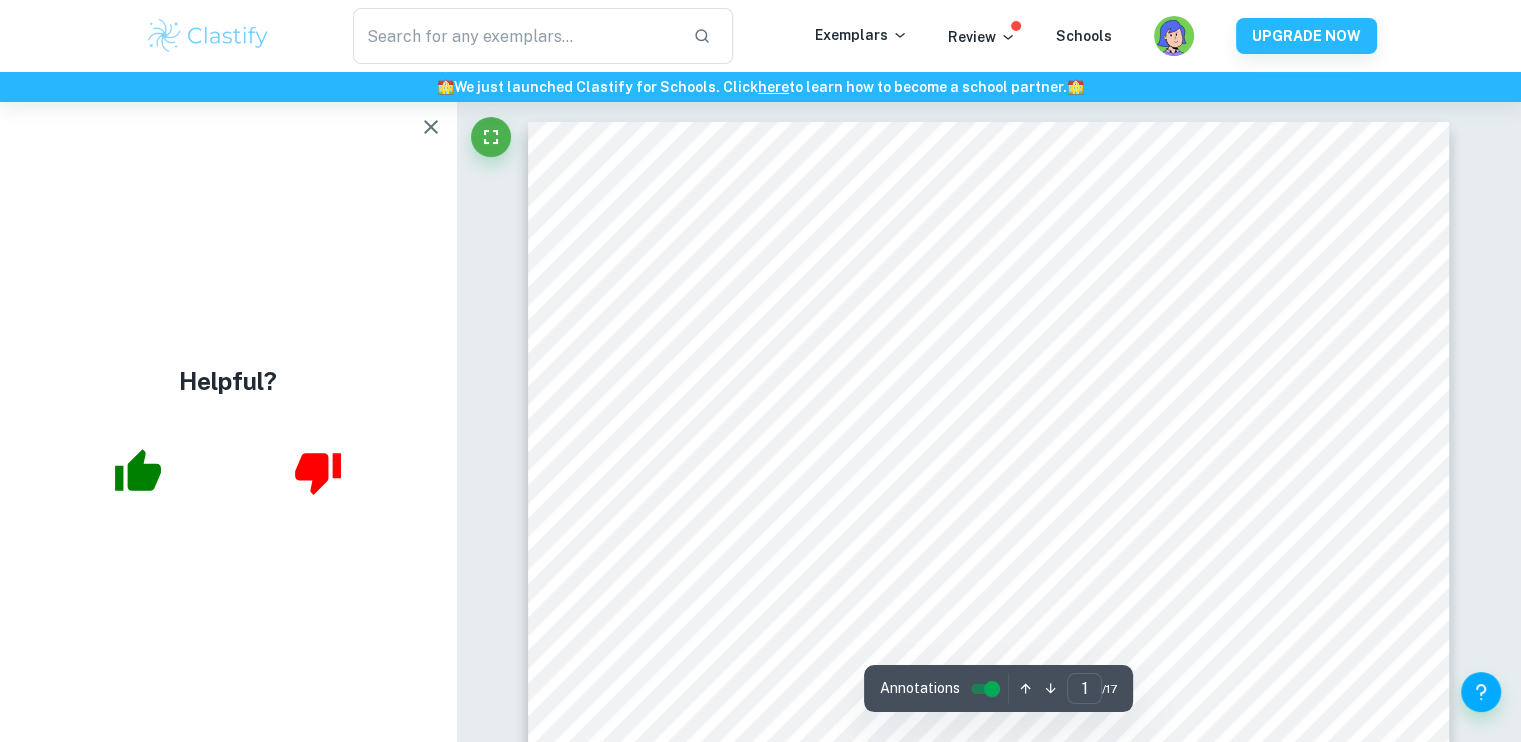 scroll, scrollTop: 84, scrollLeft: 0, axis: vertical 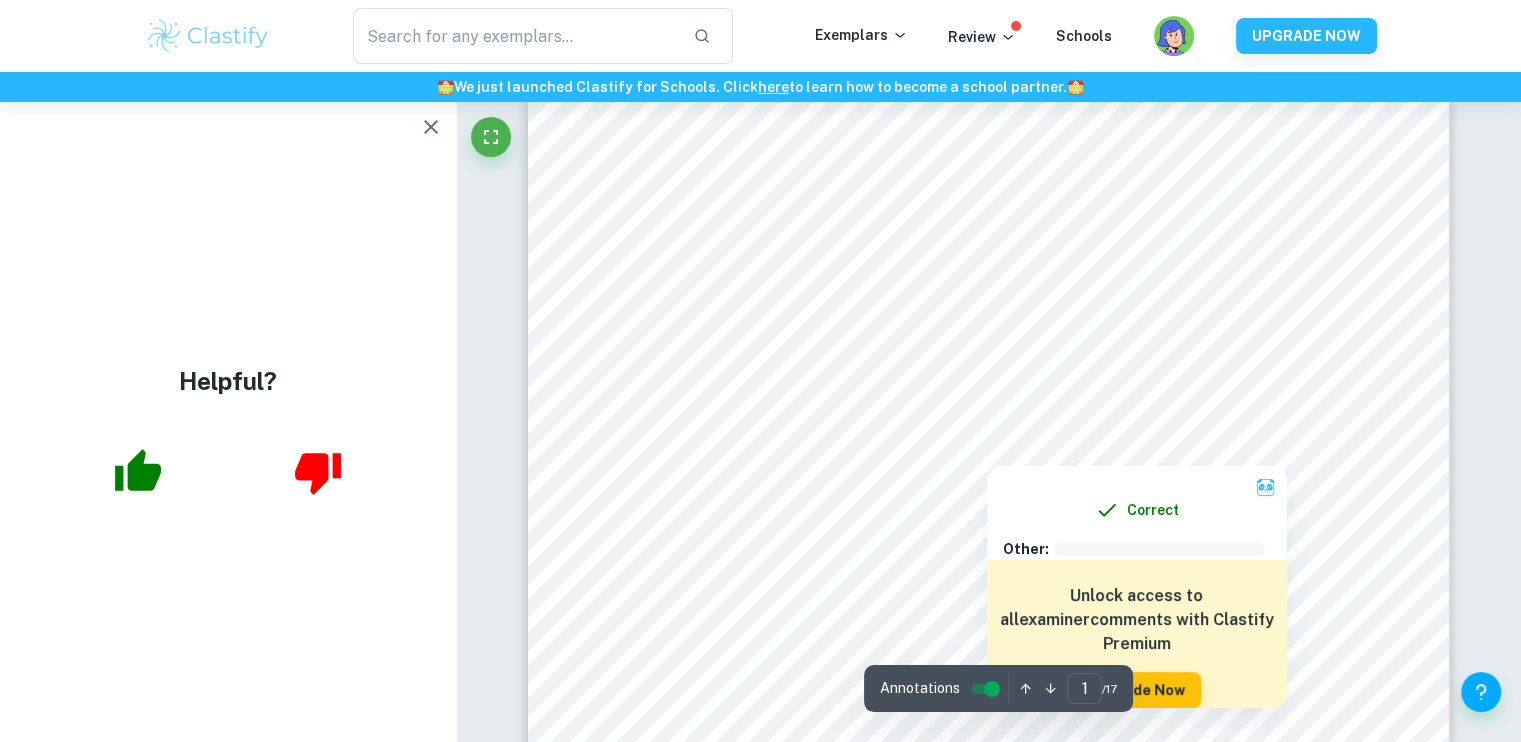 click on "Correct Other :   Comment: Unlock access to all  examiner  comments with Clastify Premium Upgrade Now" at bounding box center (1137, 582) 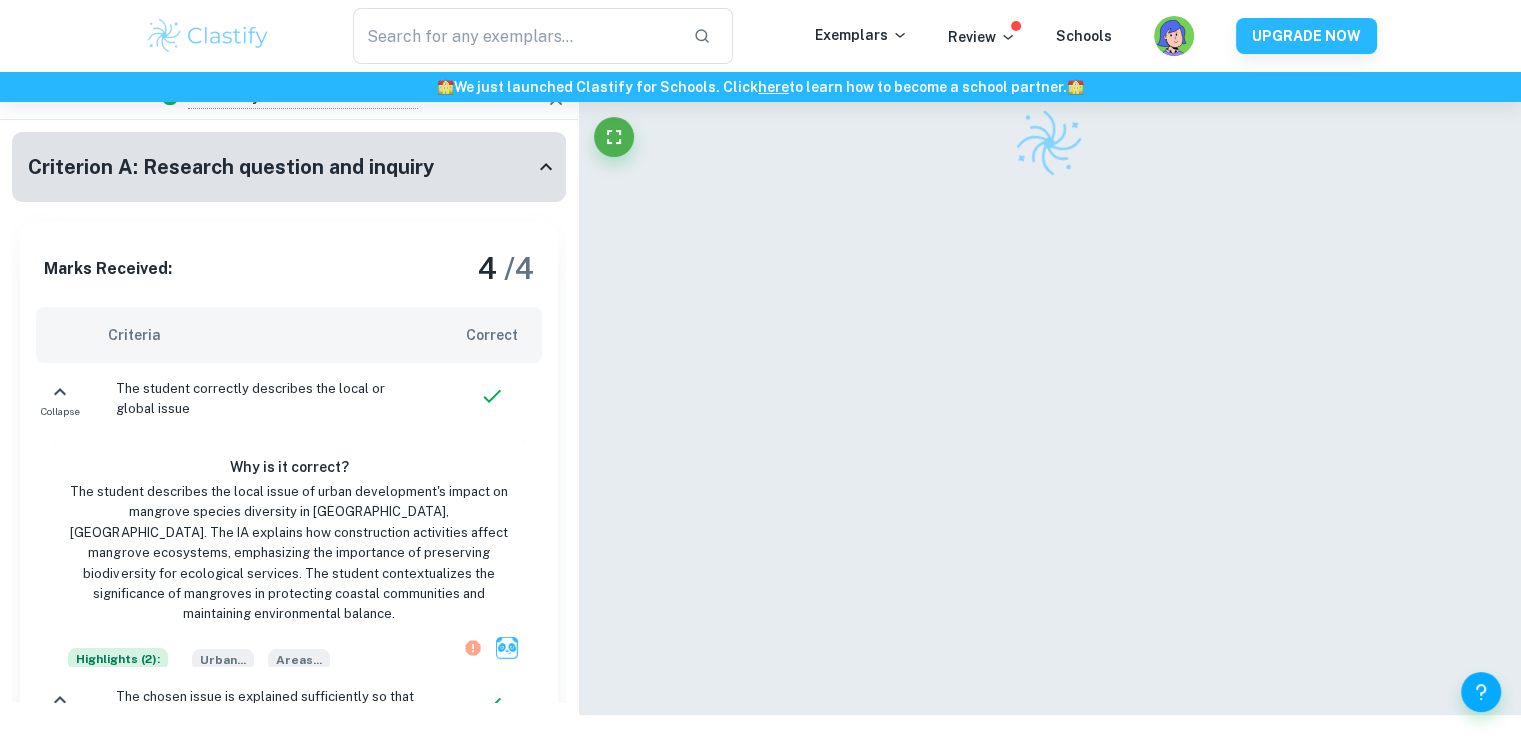 click at bounding box center (1050, 366) 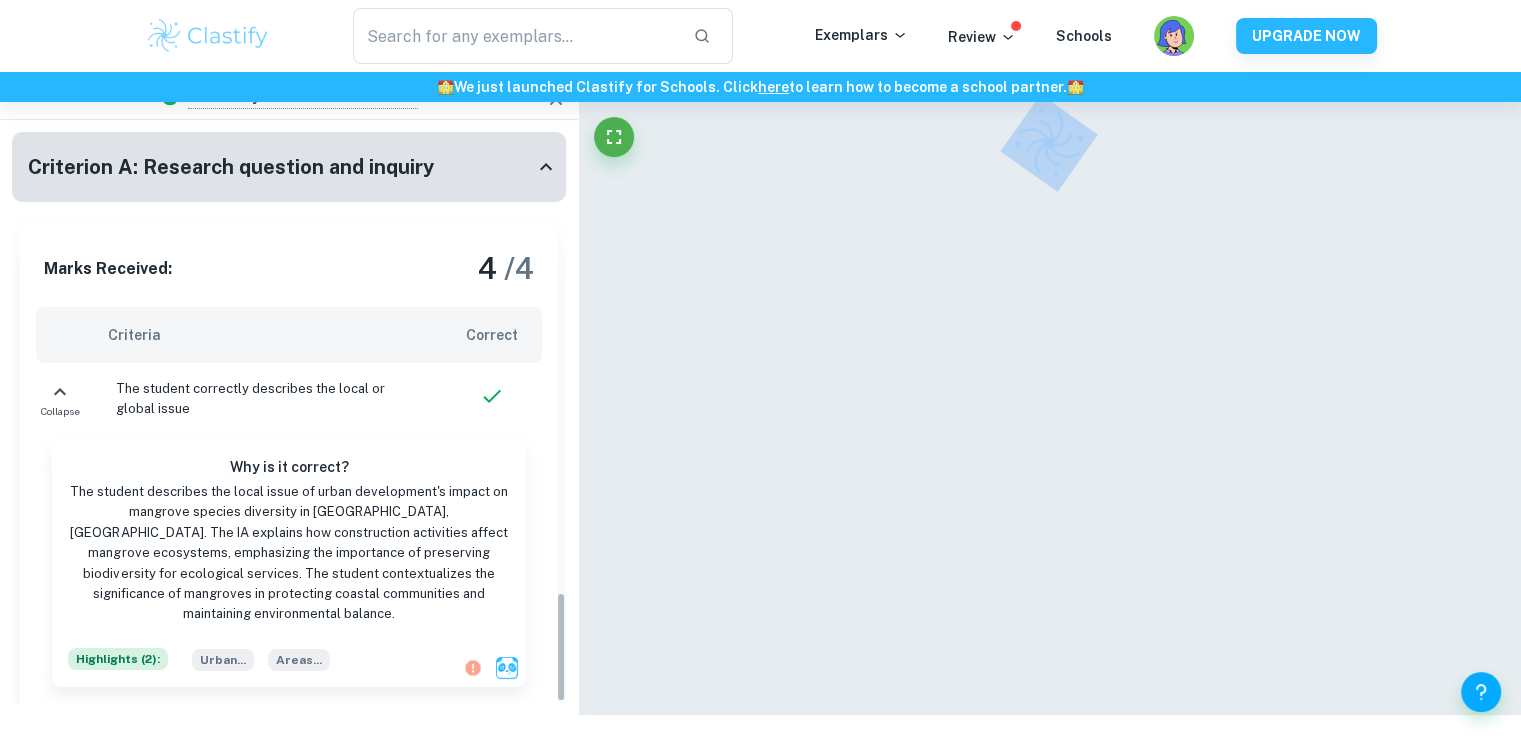 scroll, scrollTop: 2109, scrollLeft: 0, axis: vertical 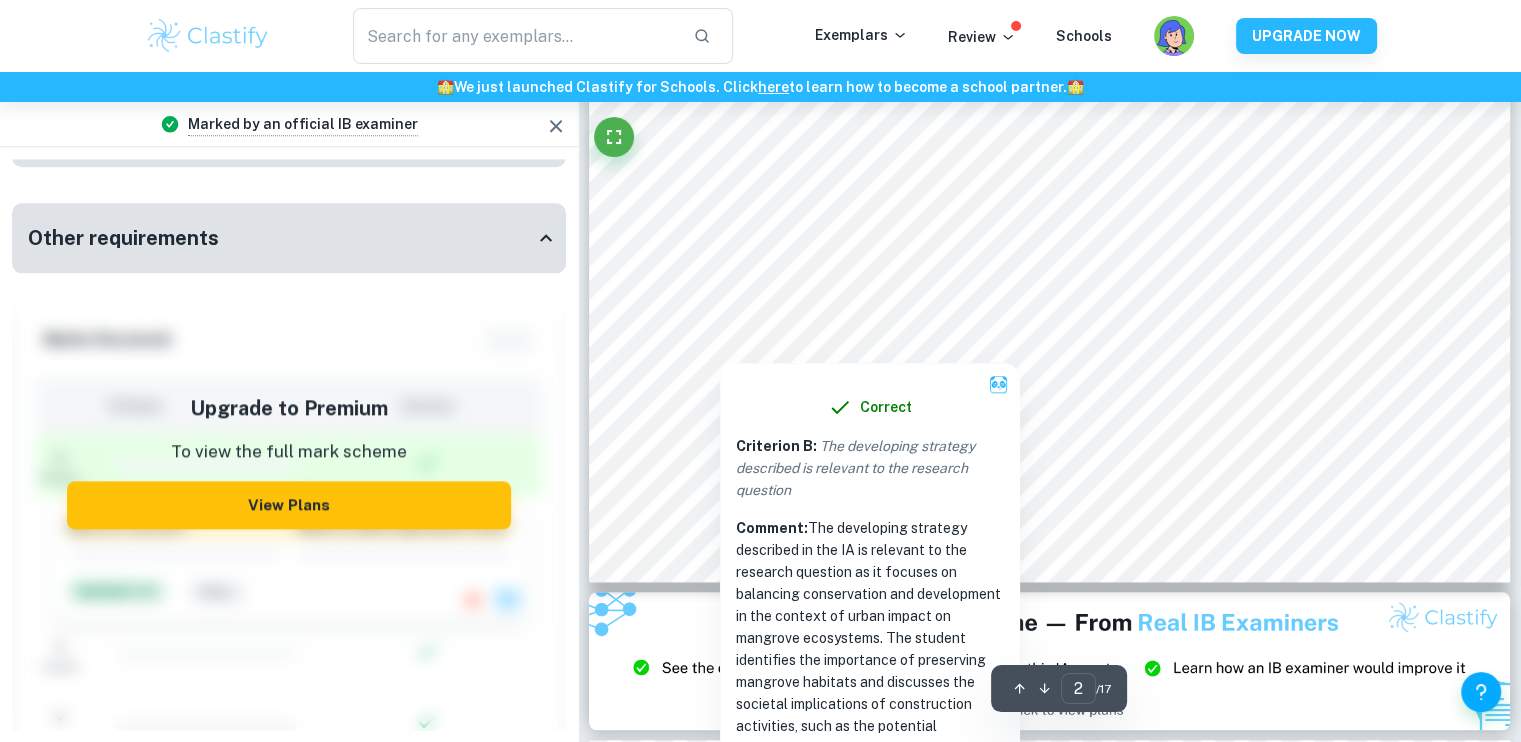 click on "Correct" at bounding box center [870, 407] 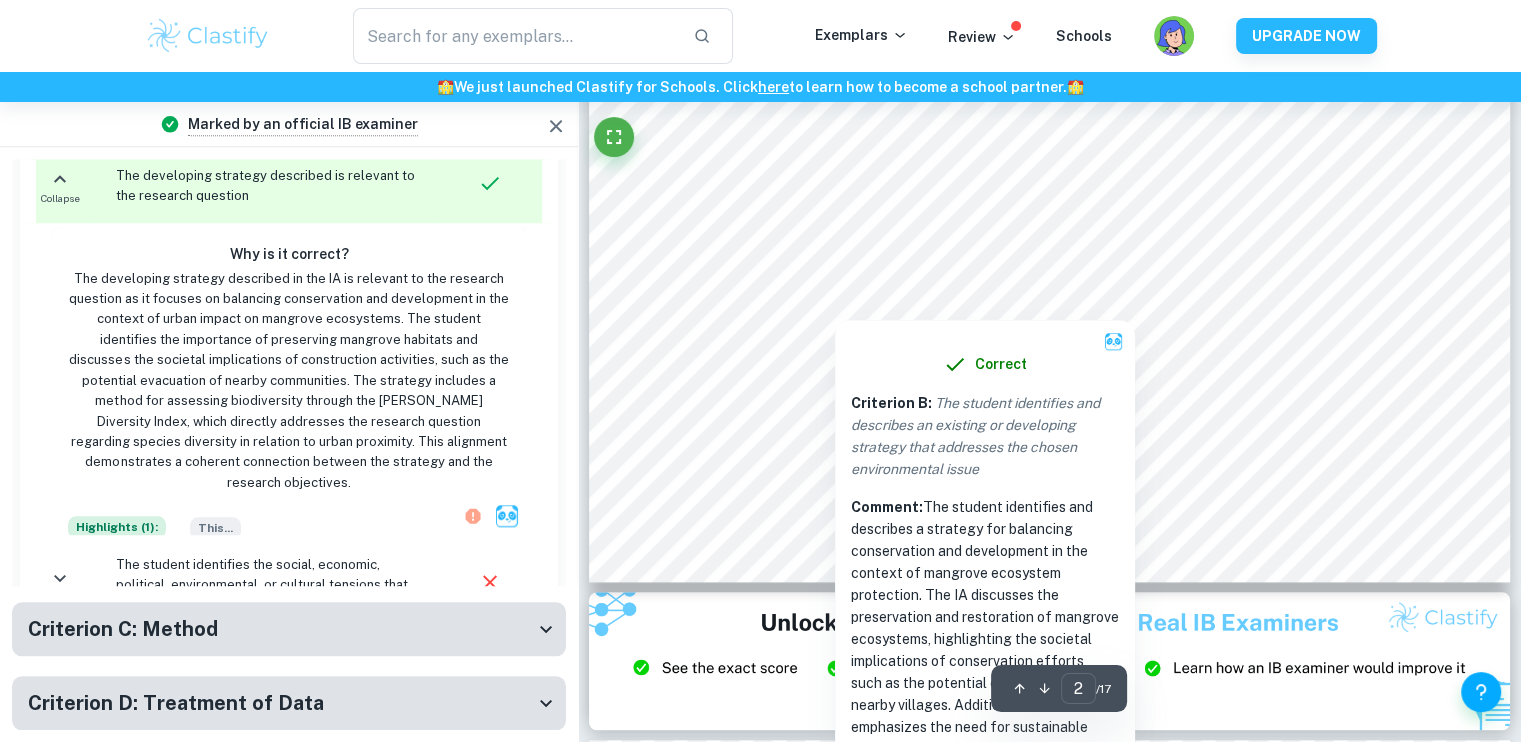 scroll, scrollTop: 1830, scrollLeft: 0, axis: vertical 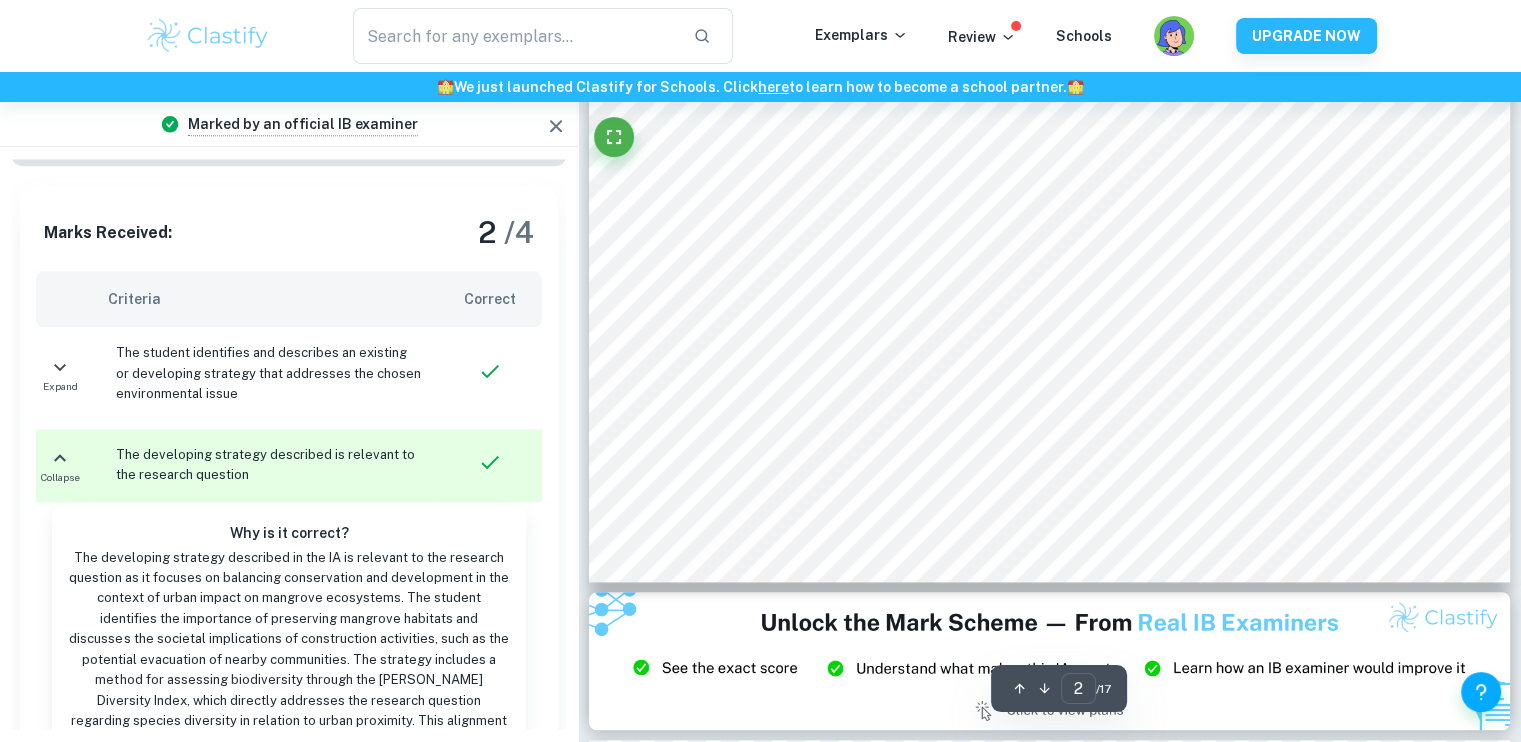 click on "Correct" at bounding box center [494, 299] 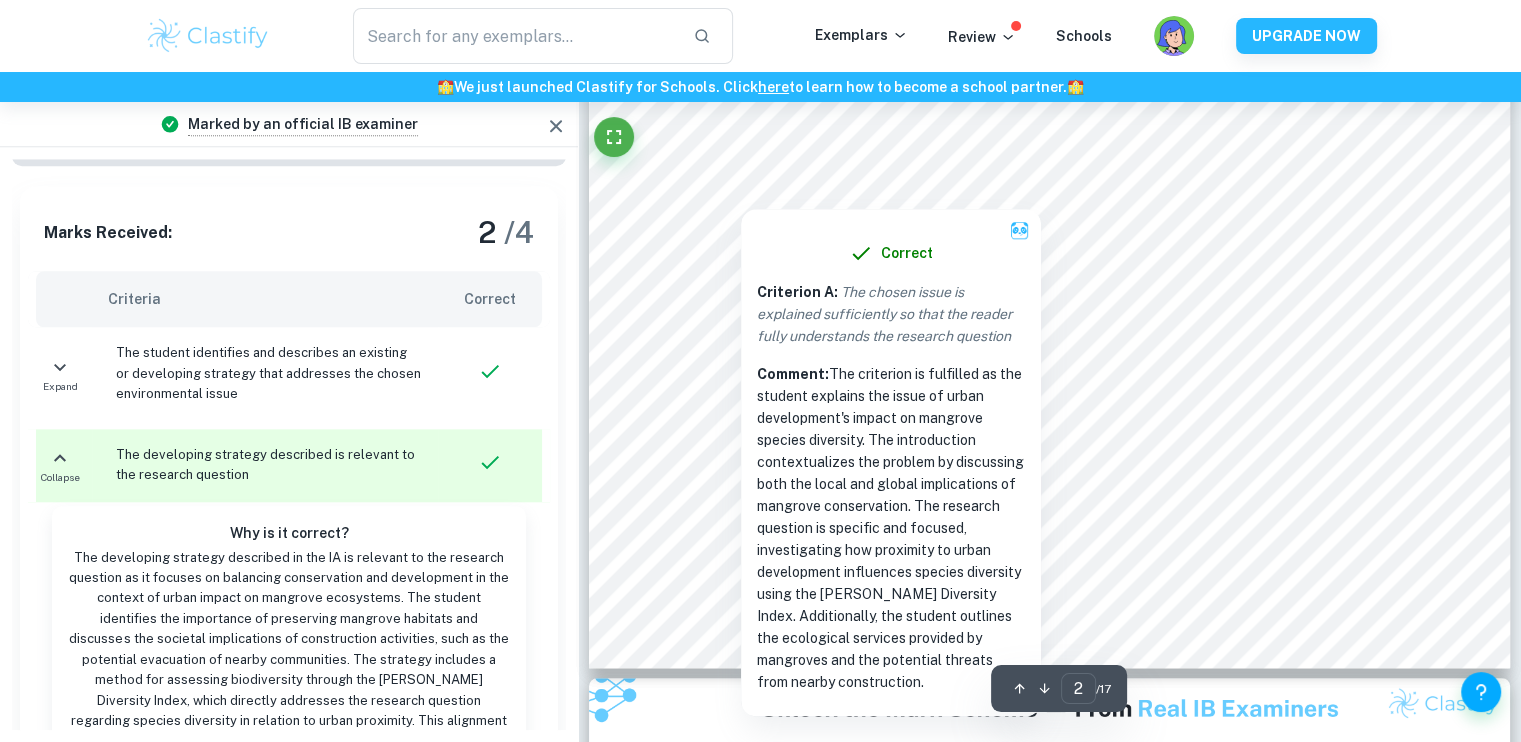 scroll, scrollTop: 2004, scrollLeft: 0, axis: vertical 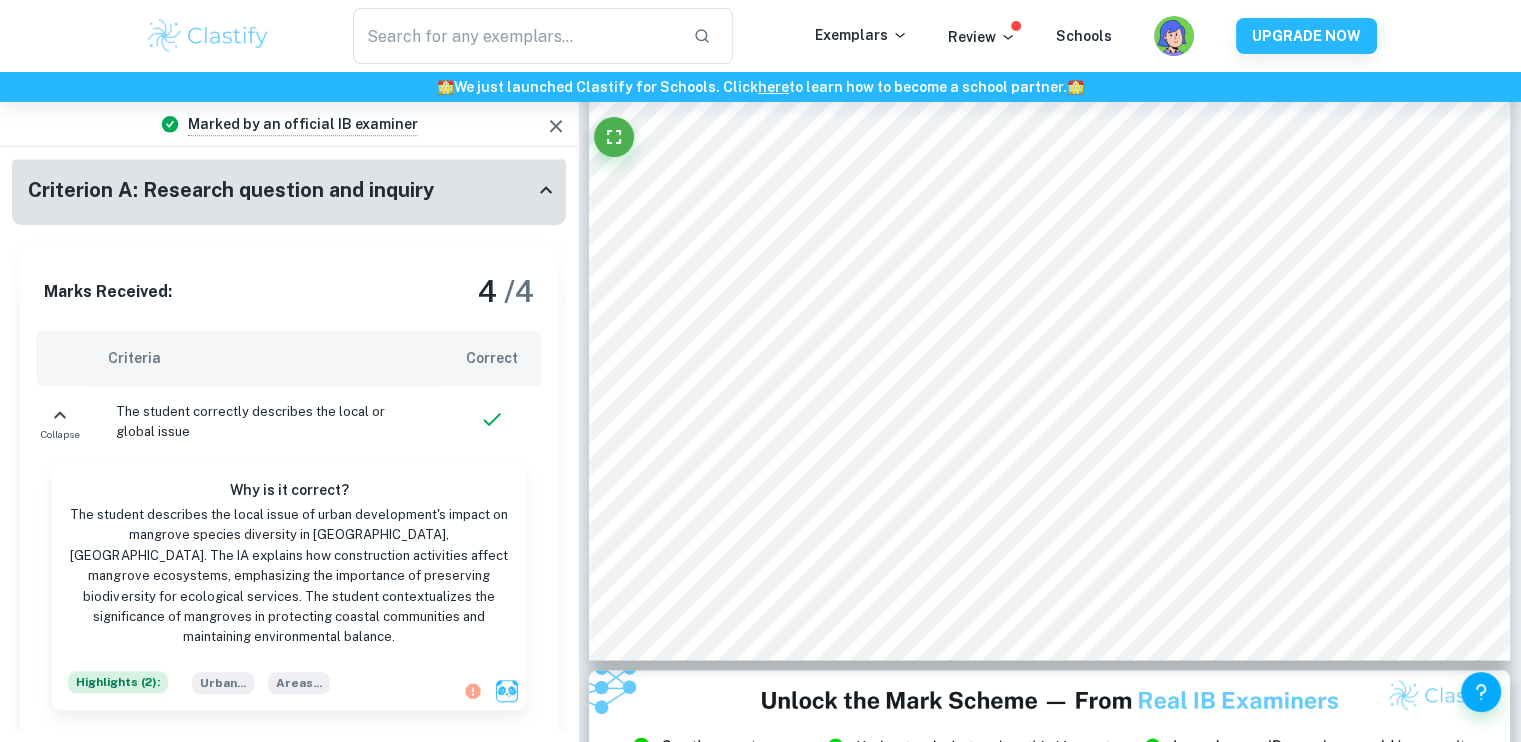 click on "Criteria" at bounding box center [266, 358] 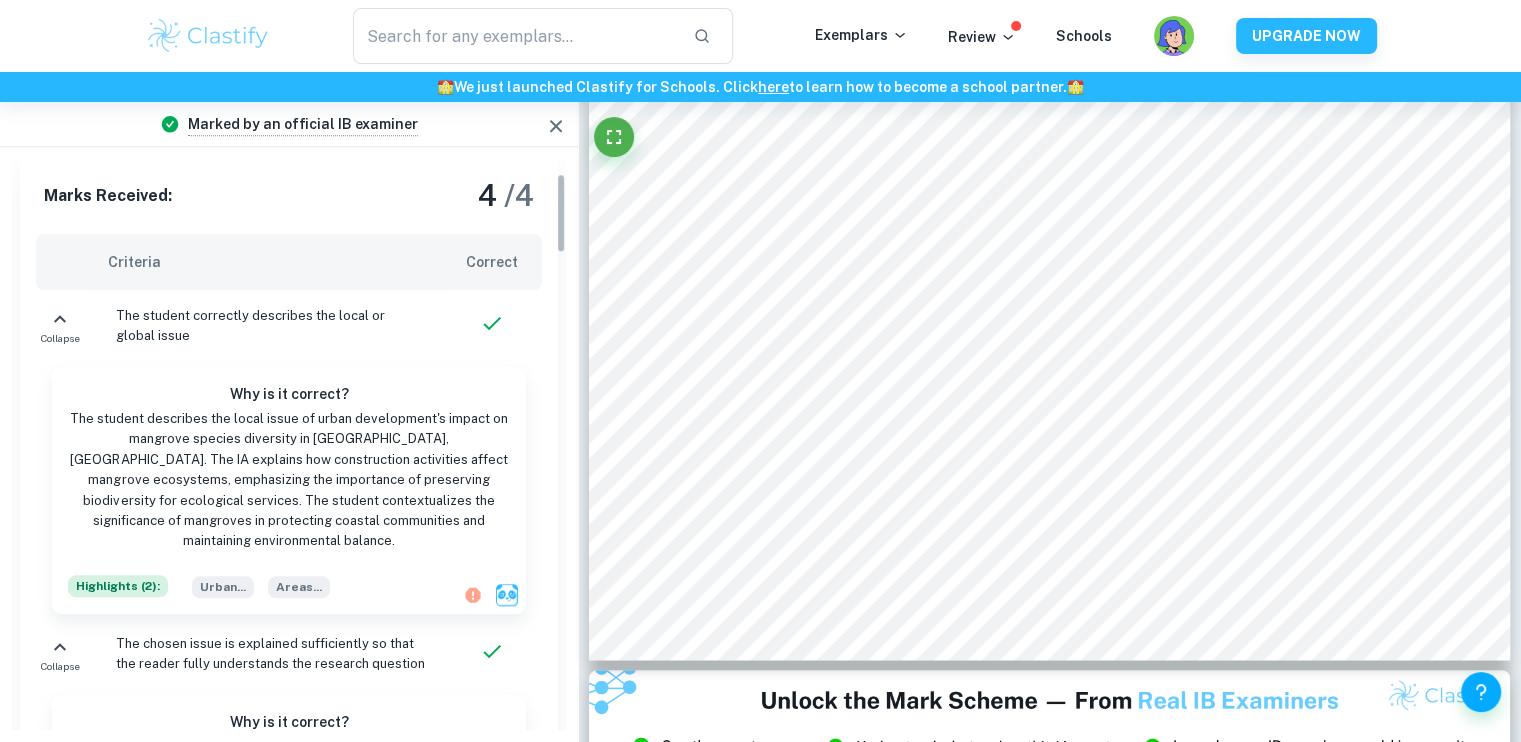 scroll, scrollTop: 100, scrollLeft: 0, axis: vertical 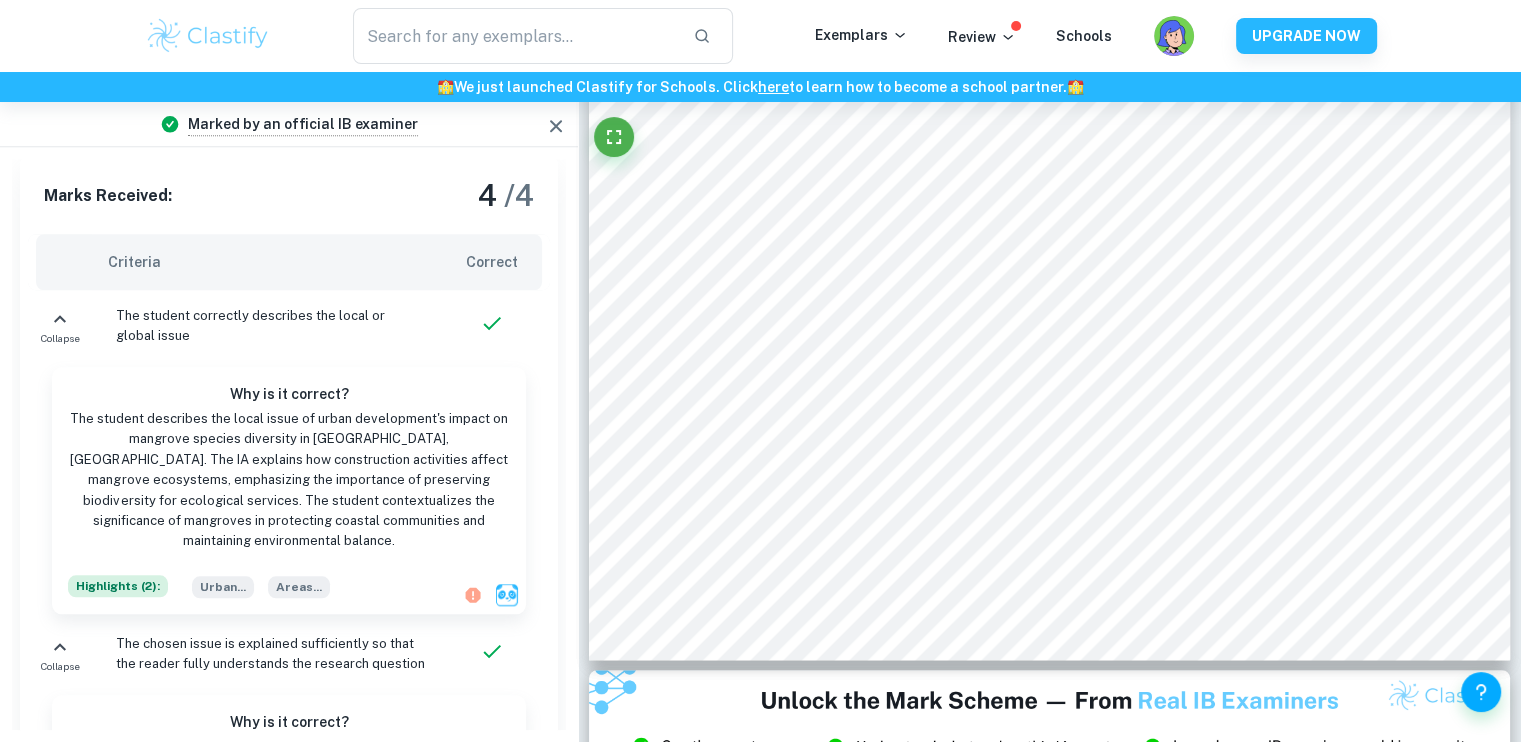 click on "The student describes the local issue of urban development's impact on mangrove species diversity in Qurum Nature Reserve, Oman. The IA explains how construction activities affect mangrove ecosystems, emphasizing the importance of preserving biodiversity for ecological services. The student contextualizes the significance of mangroves in protecting coastal communities and maintaining environmental balance." at bounding box center (289, 480) 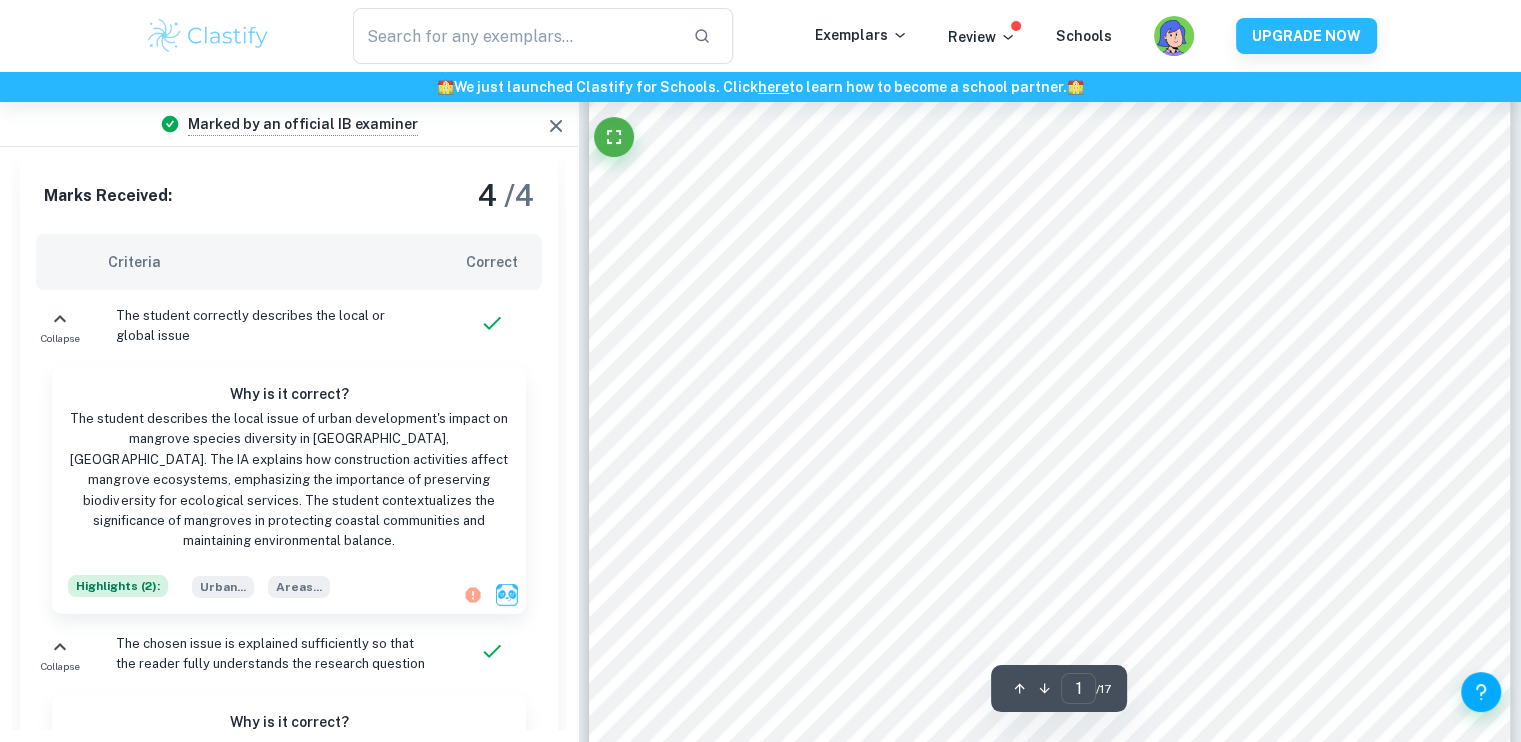 scroll, scrollTop: 68, scrollLeft: 0, axis: vertical 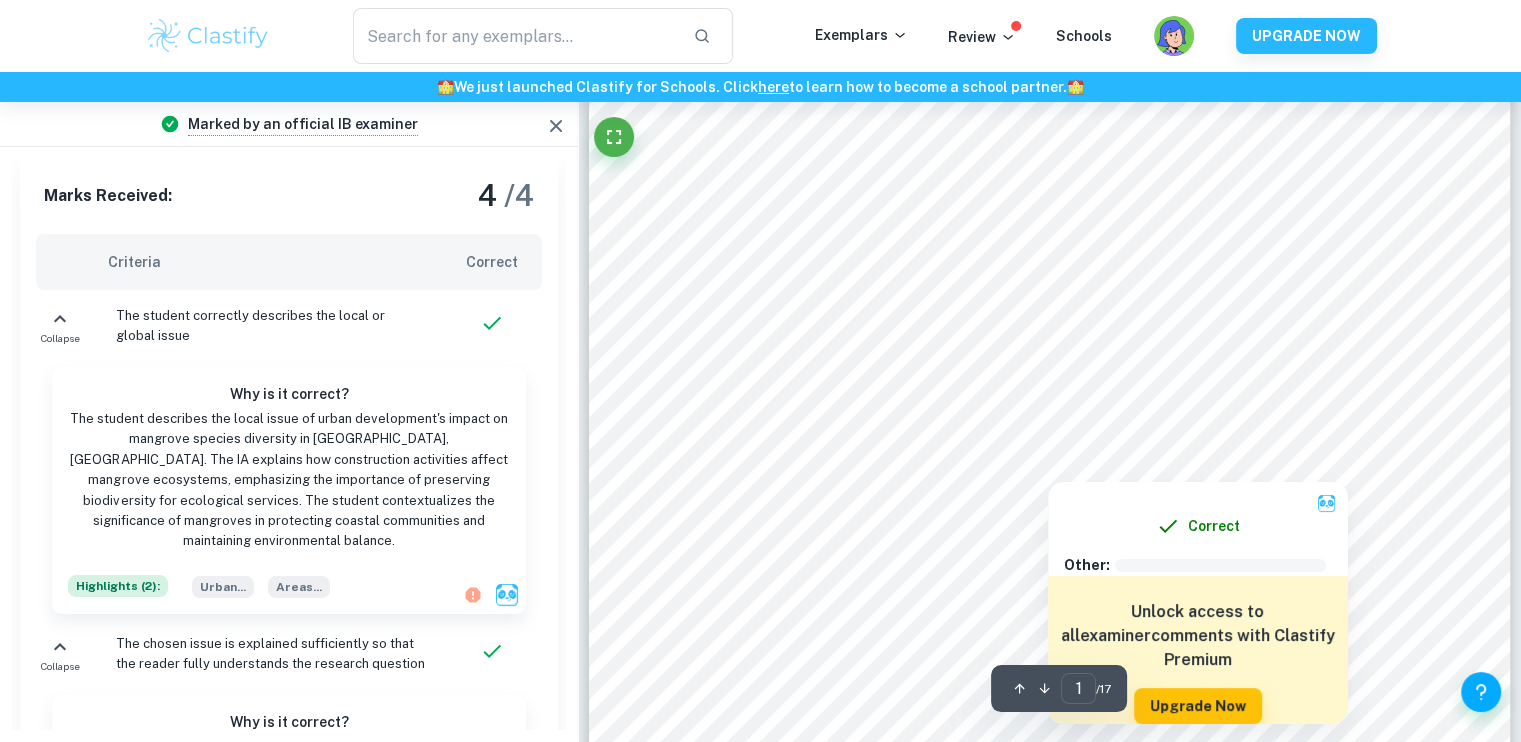click at bounding box center (1049, 447) 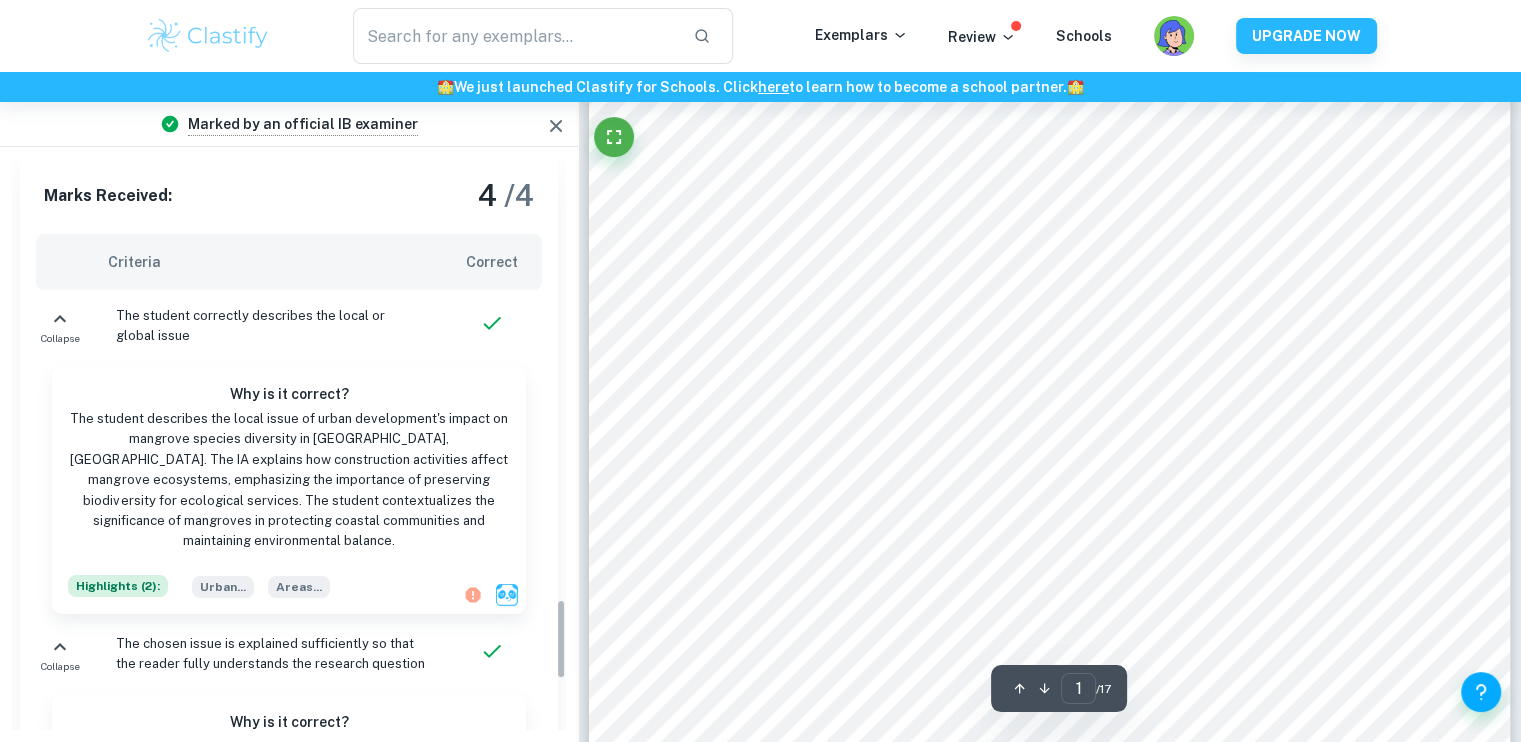 scroll, scrollTop: 3128, scrollLeft: 0, axis: vertical 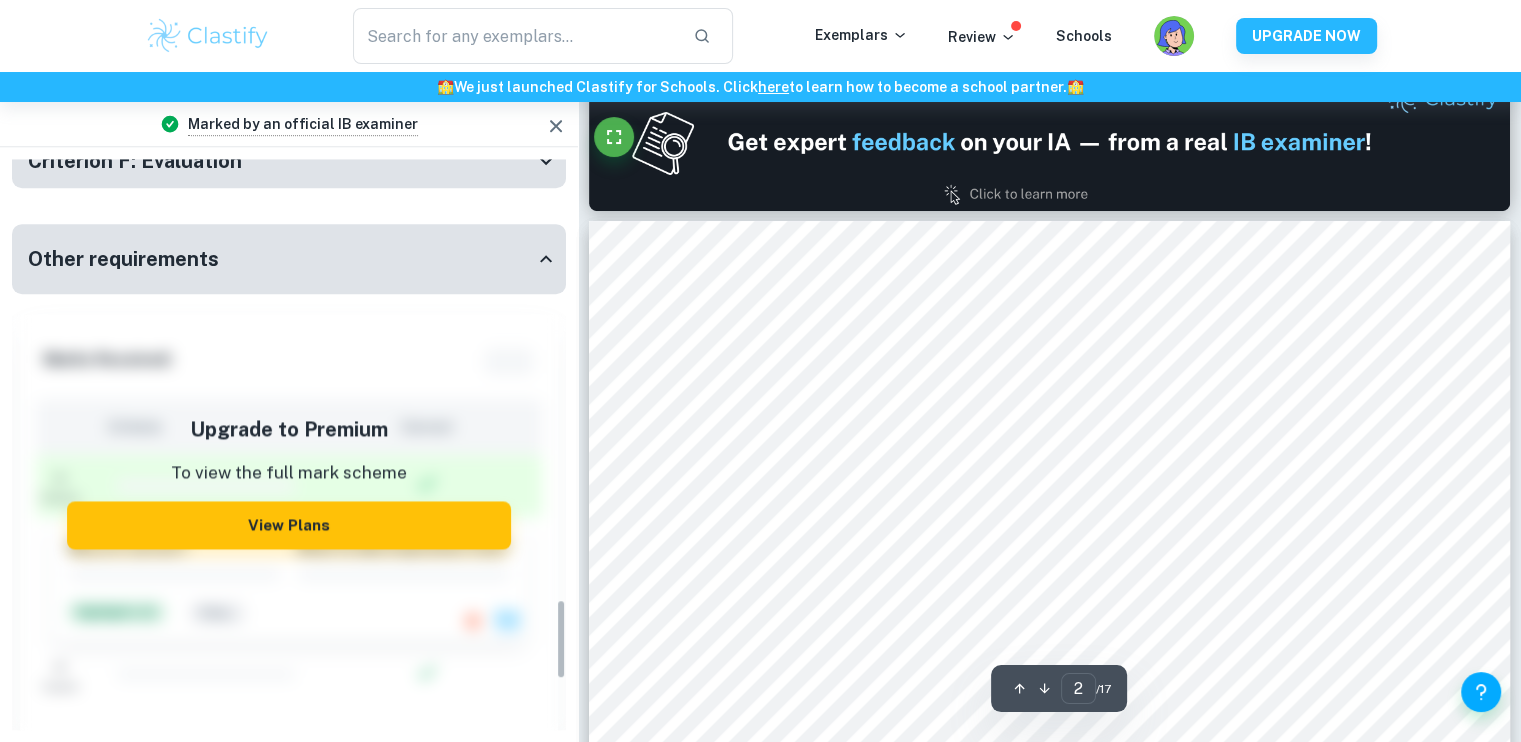 click on "Other requirements" at bounding box center [281, 259] 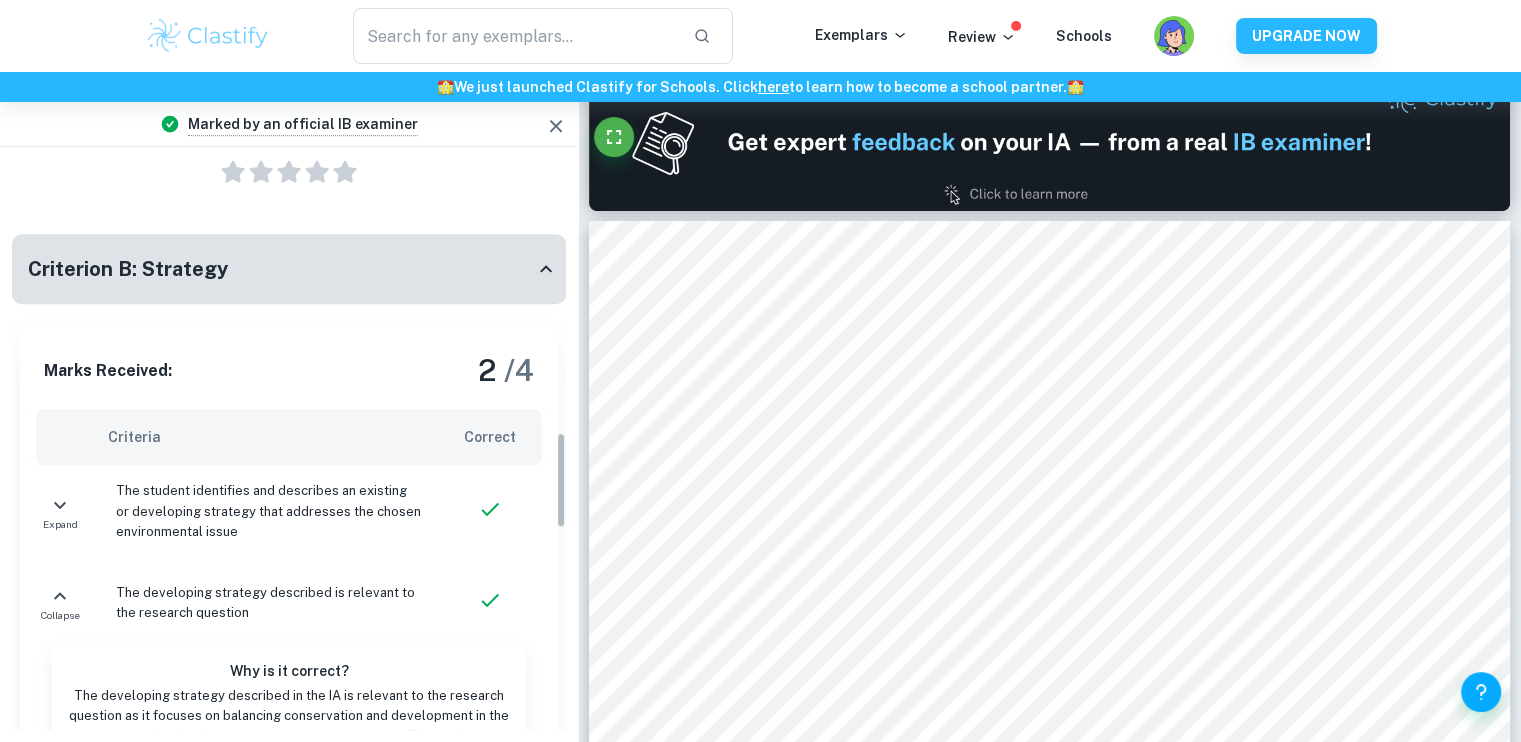 scroll, scrollTop: 1584, scrollLeft: 0, axis: vertical 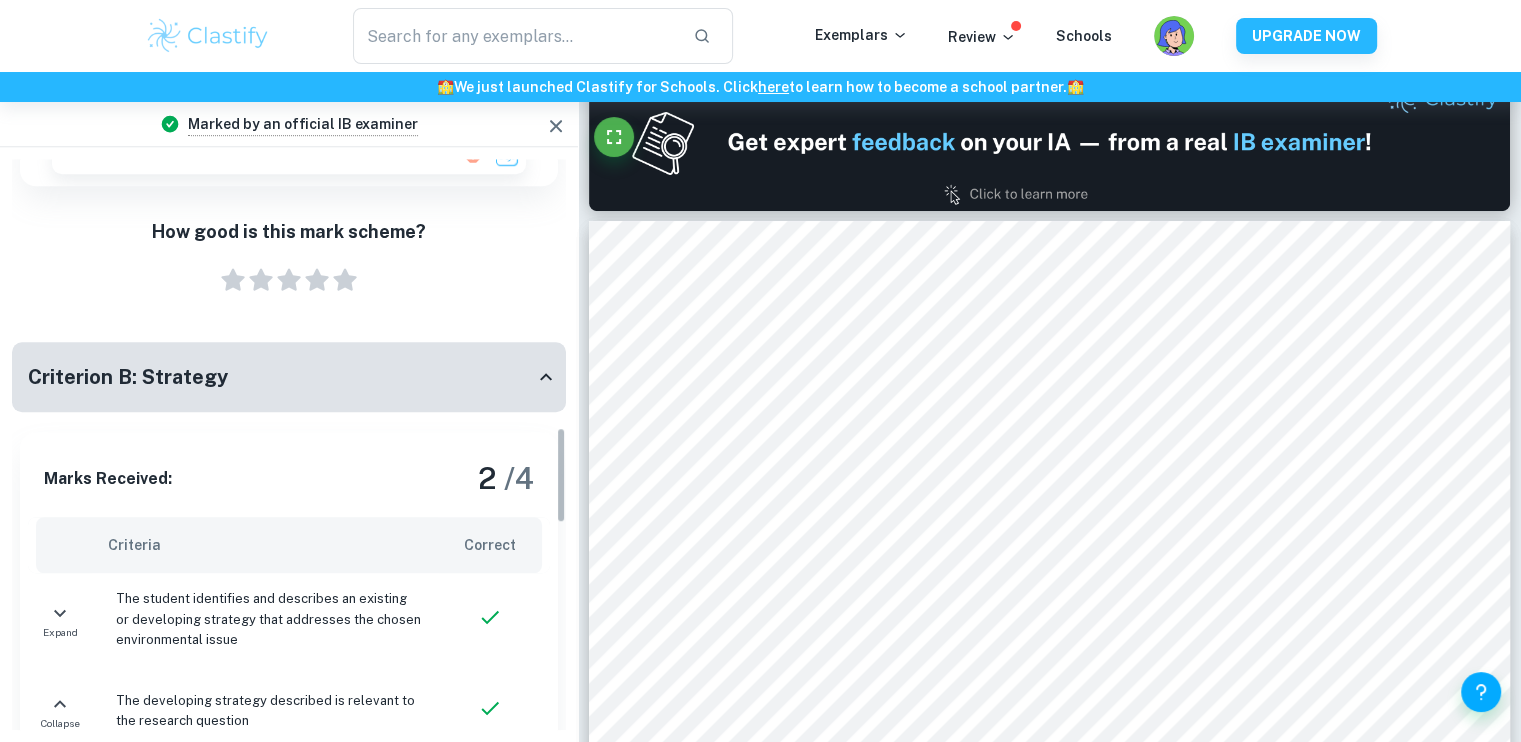 click on "Criterion B: Strategy" at bounding box center (289, 377) 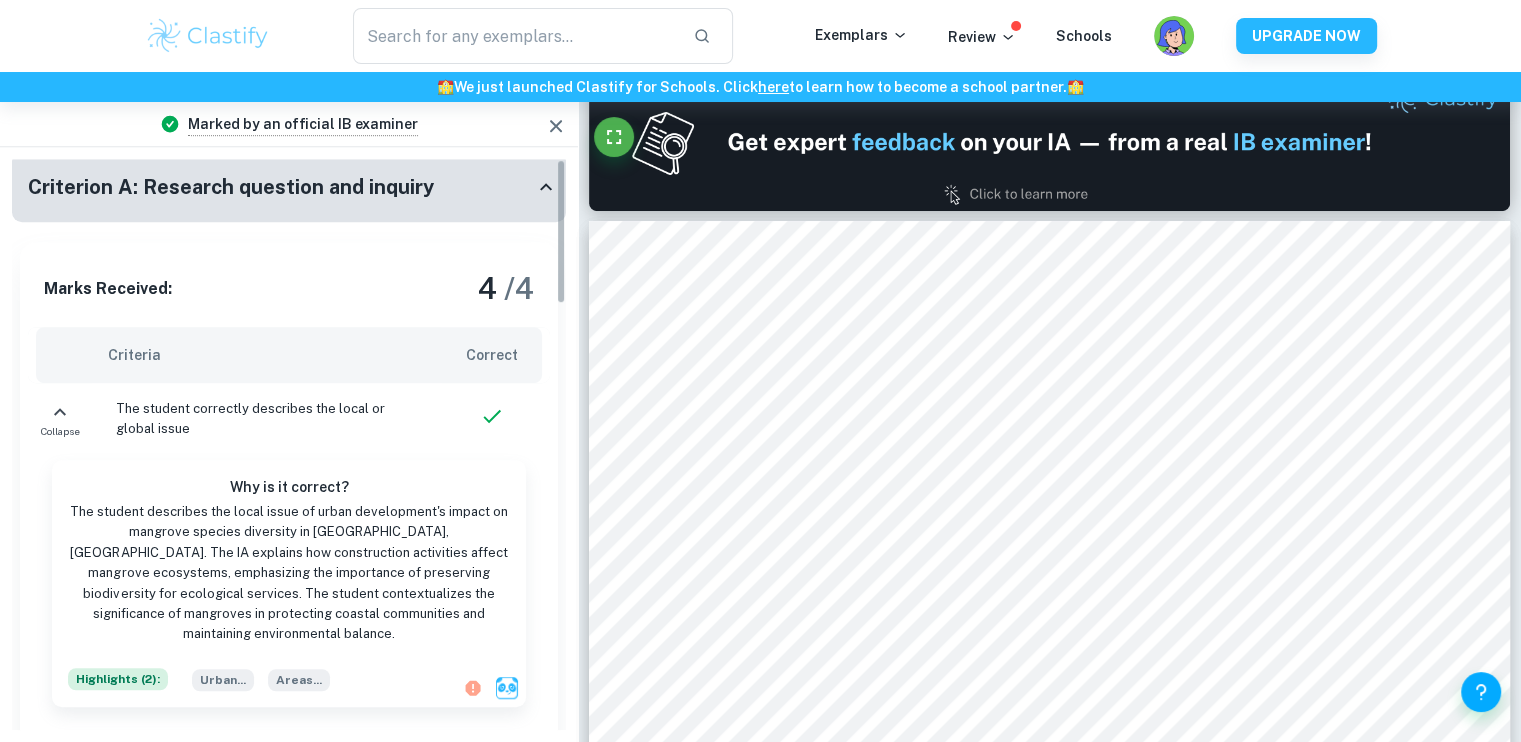 scroll, scrollTop: 0, scrollLeft: 0, axis: both 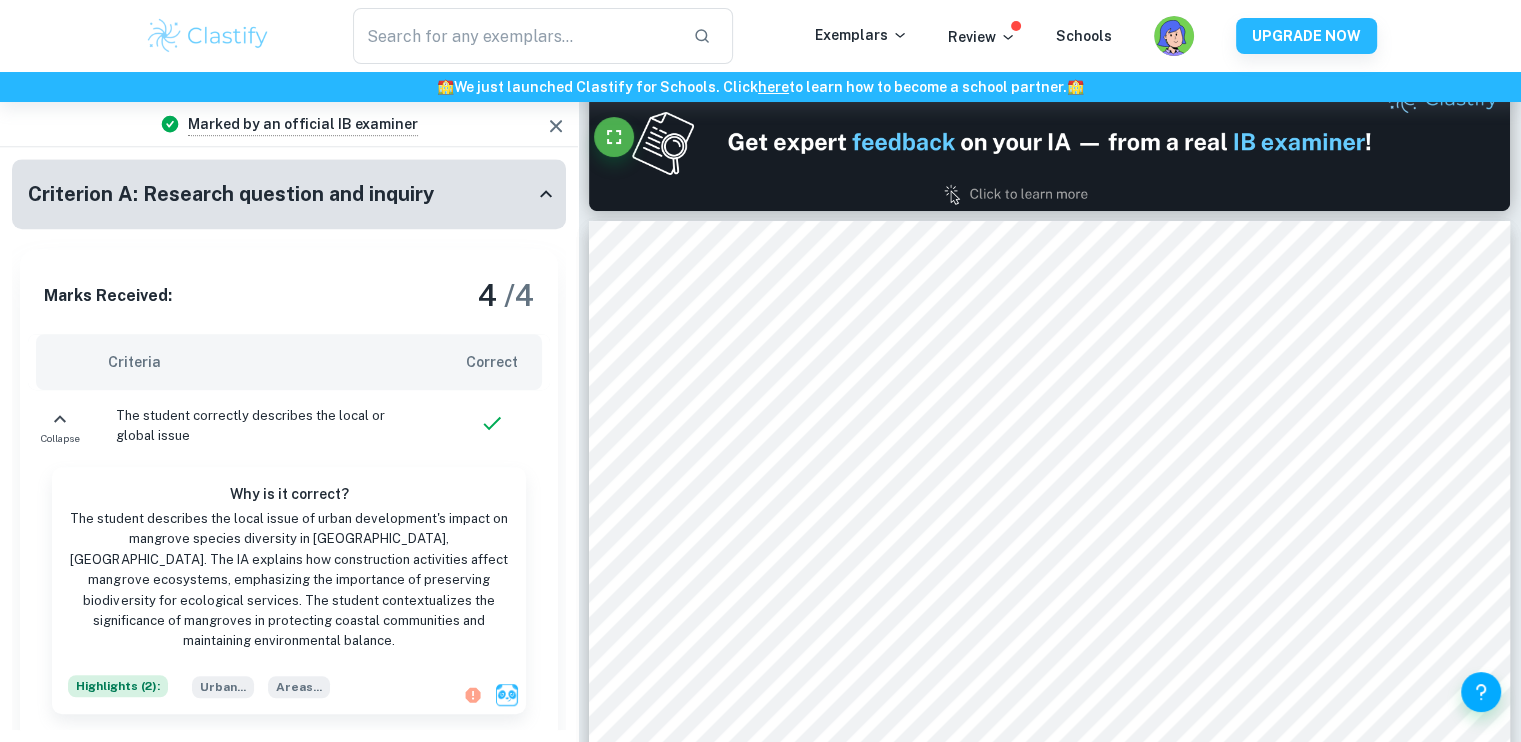 click on "Criterion A: Research question and inquiry" at bounding box center (281, 194) 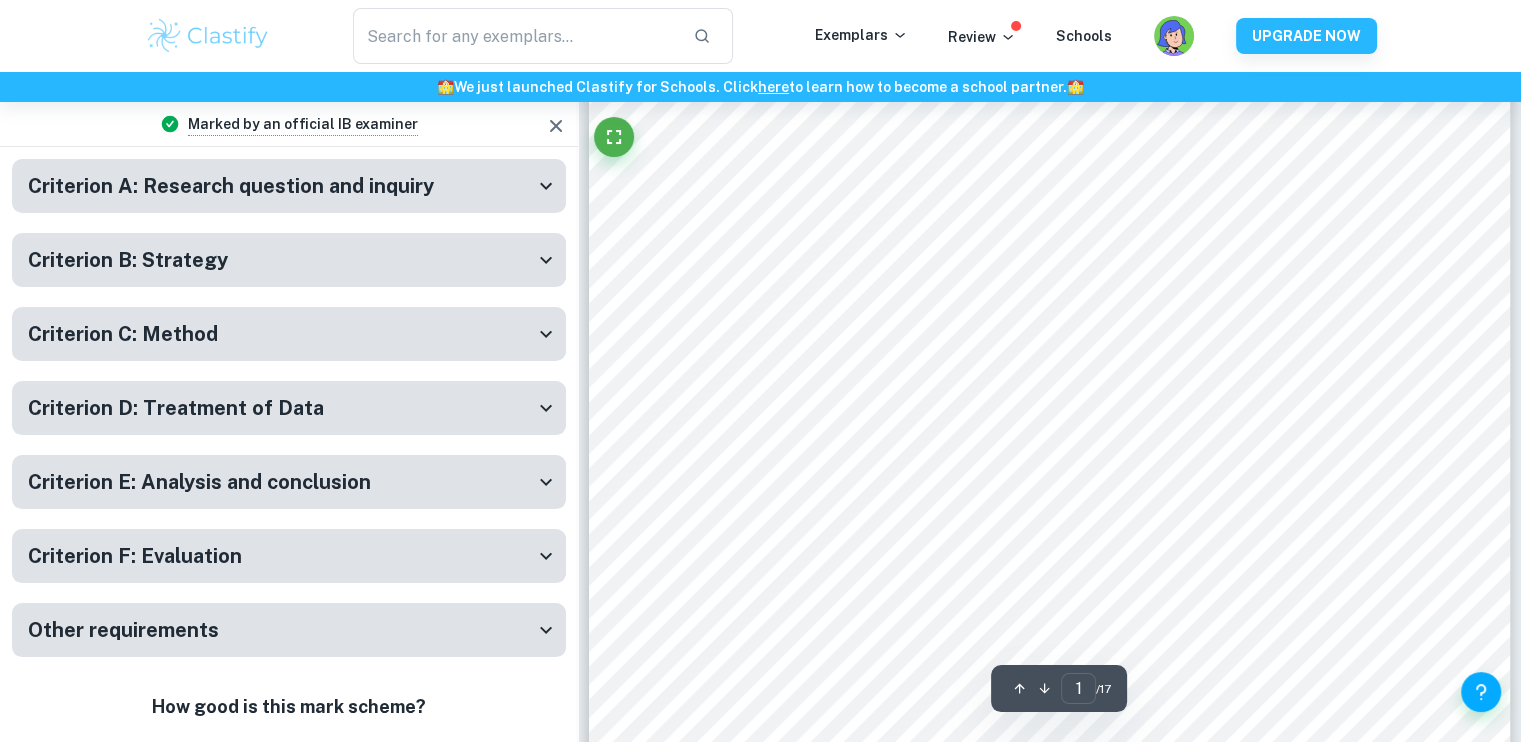scroll, scrollTop: 48, scrollLeft: 0, axis: vertical 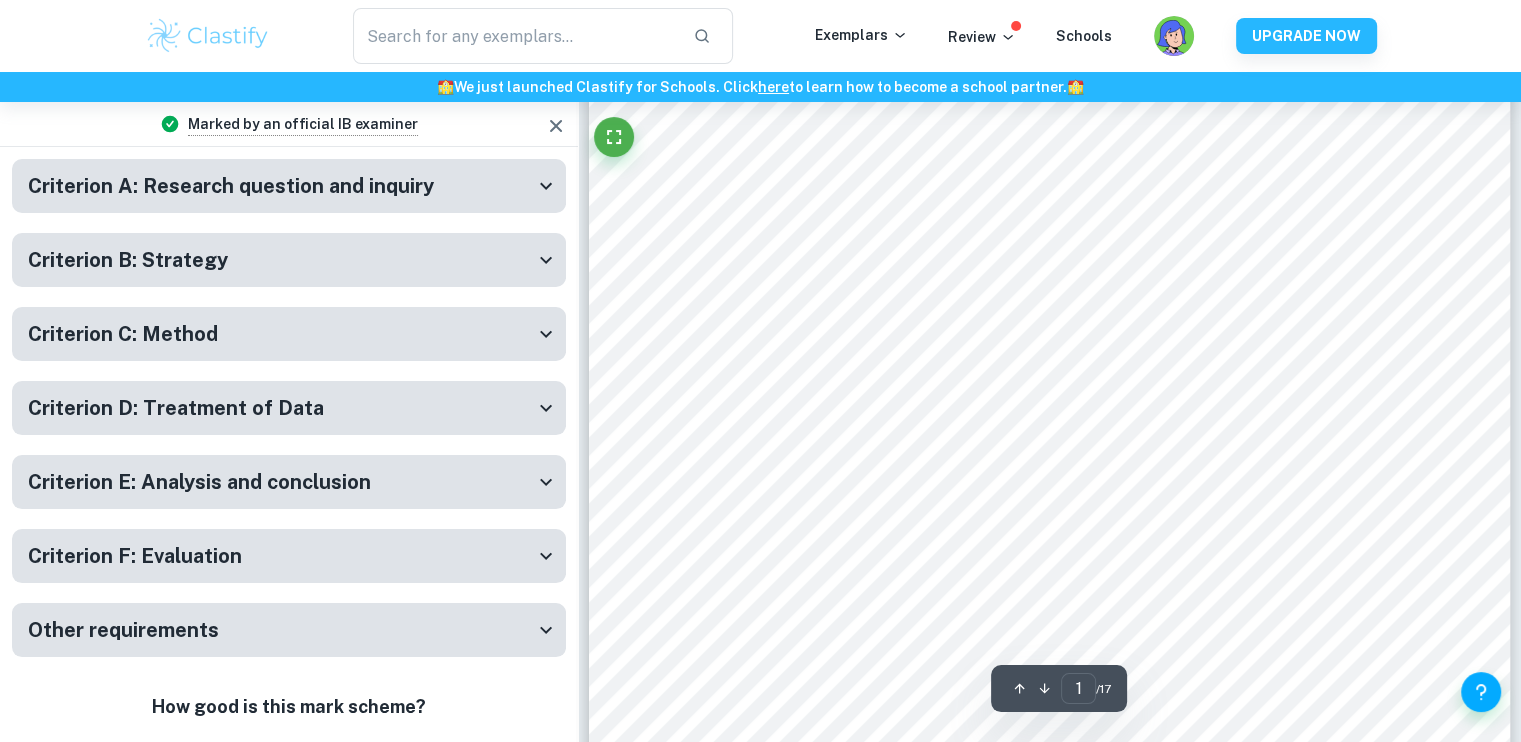 click on "Criterion A: Research question and inquiry" at bounding box center [281, 186] 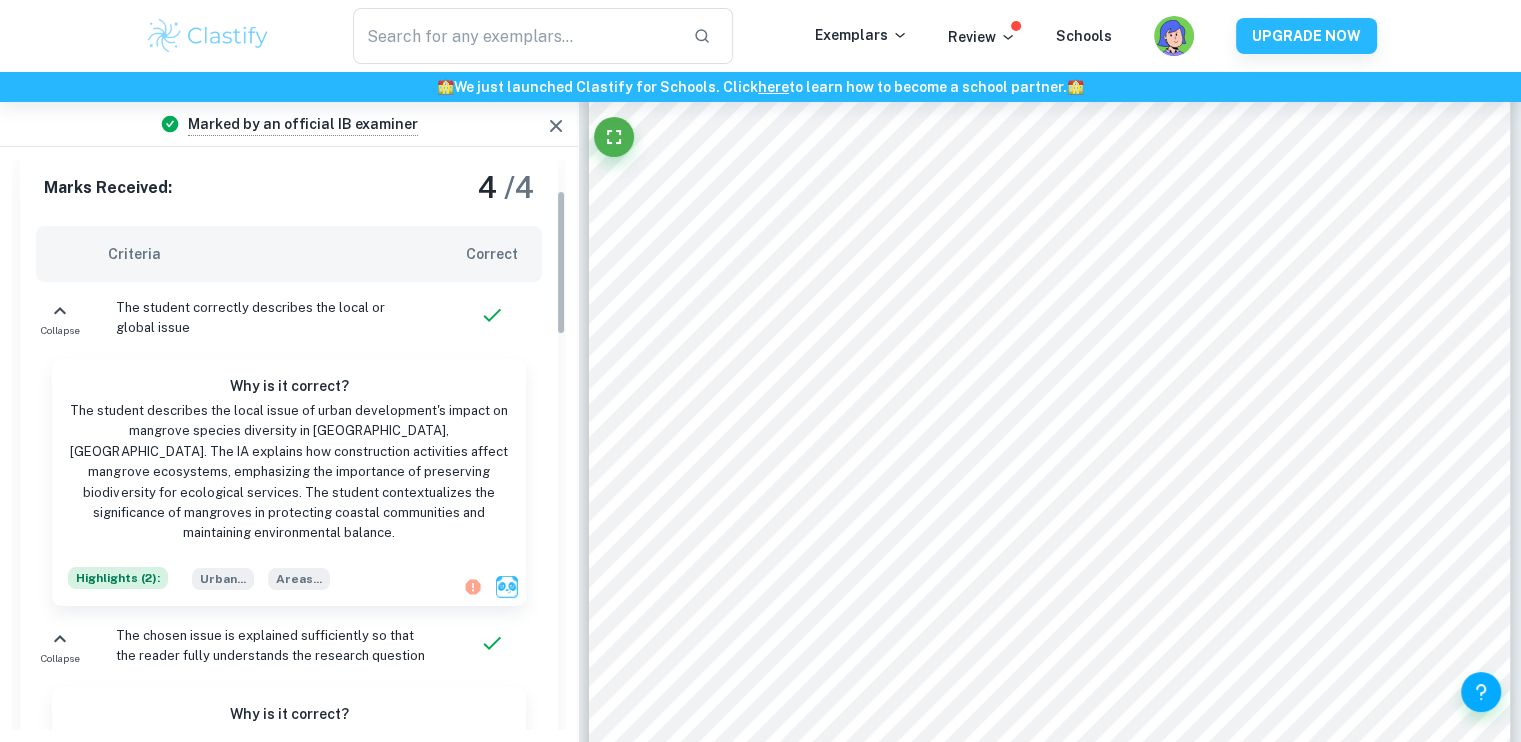 scroll, scrollTop: 124, scrollLeft: 0, axis: vertical 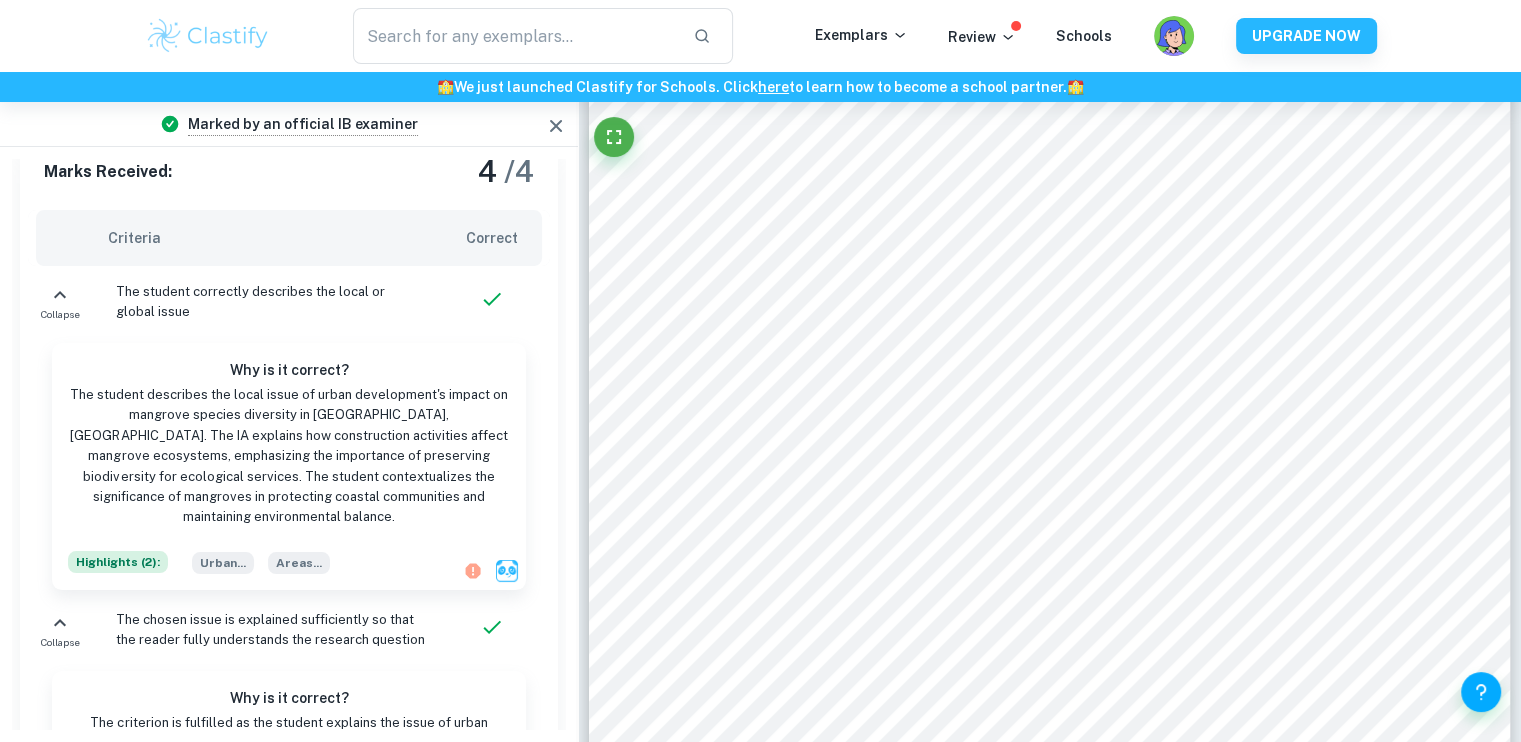 click on "The student describes the local issue of urban development's impact on mangrove species diversity in Qurum Nature Reserve, Oman. The IA explains how construction activities affect mangrove ecosystems, emphasizing the importance of preserving biodiversity for ecological services. The student contextualizes the significance of mangroves in protecting coastal communities and maintaining environmental balance." at bounding box center [289, 456] 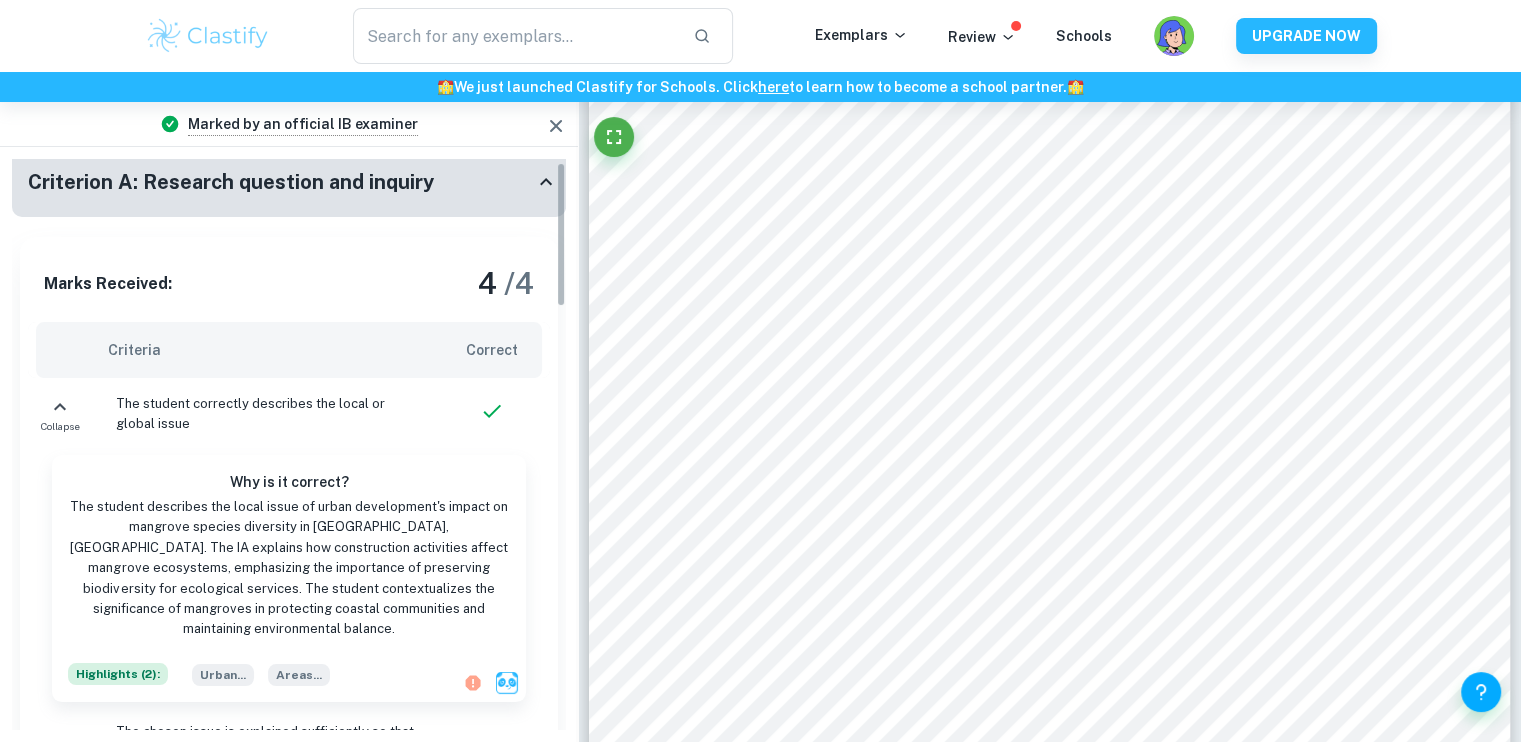 scroll, scrollTop: 11, scrollLeft: 0, axis: vertical 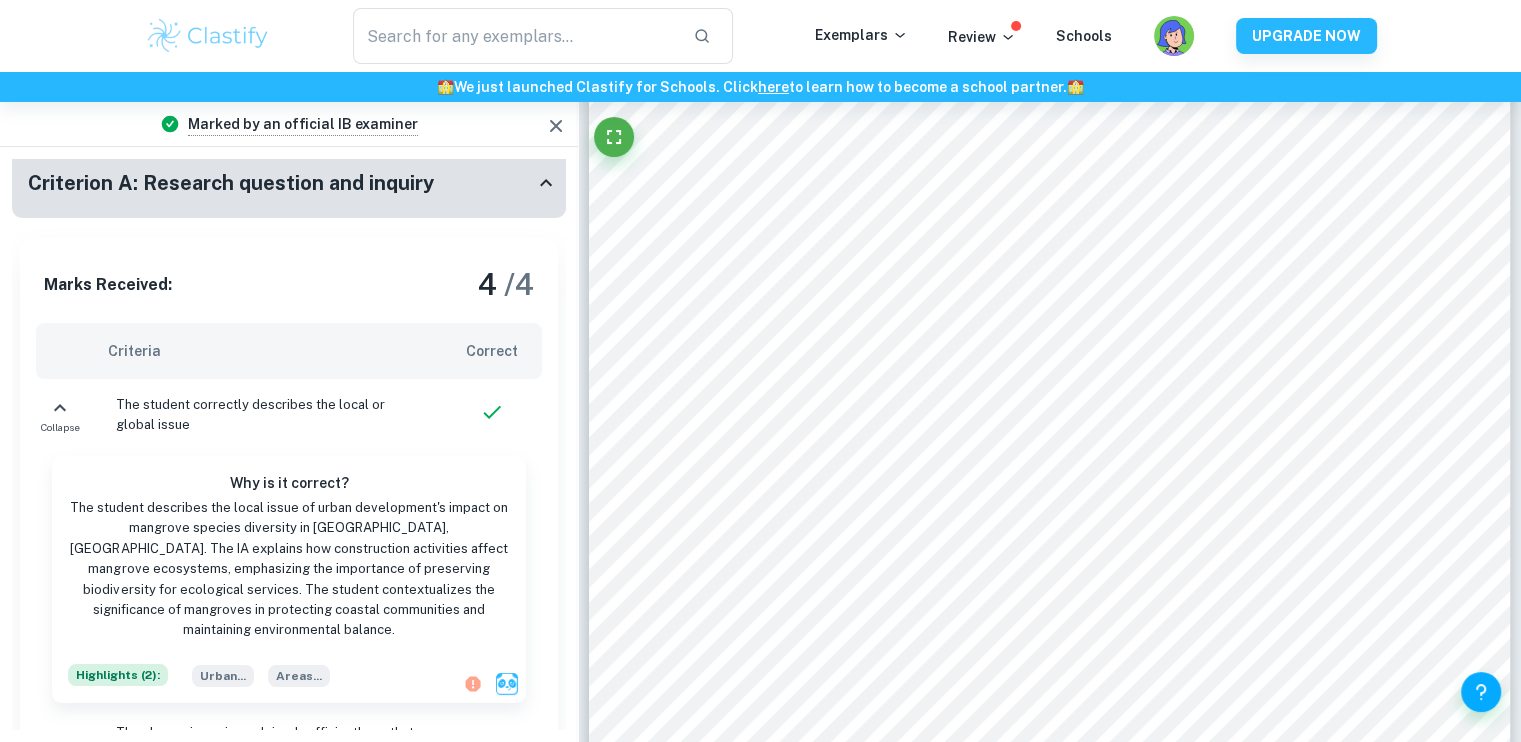 click on "Highlights ( 2 ):" at bounding box center [118, 675] 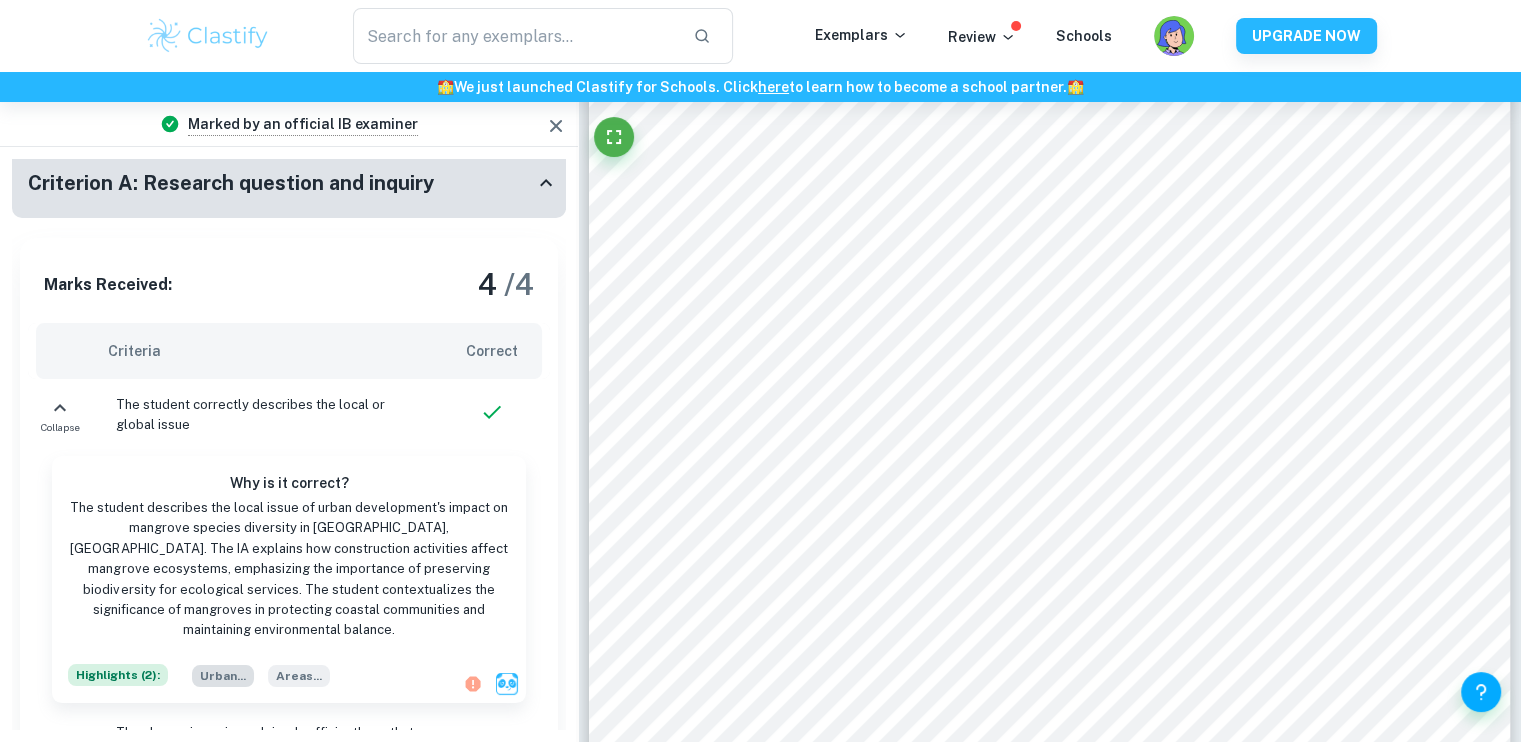 click on "Urban ..." at bounding box center [223, 676] 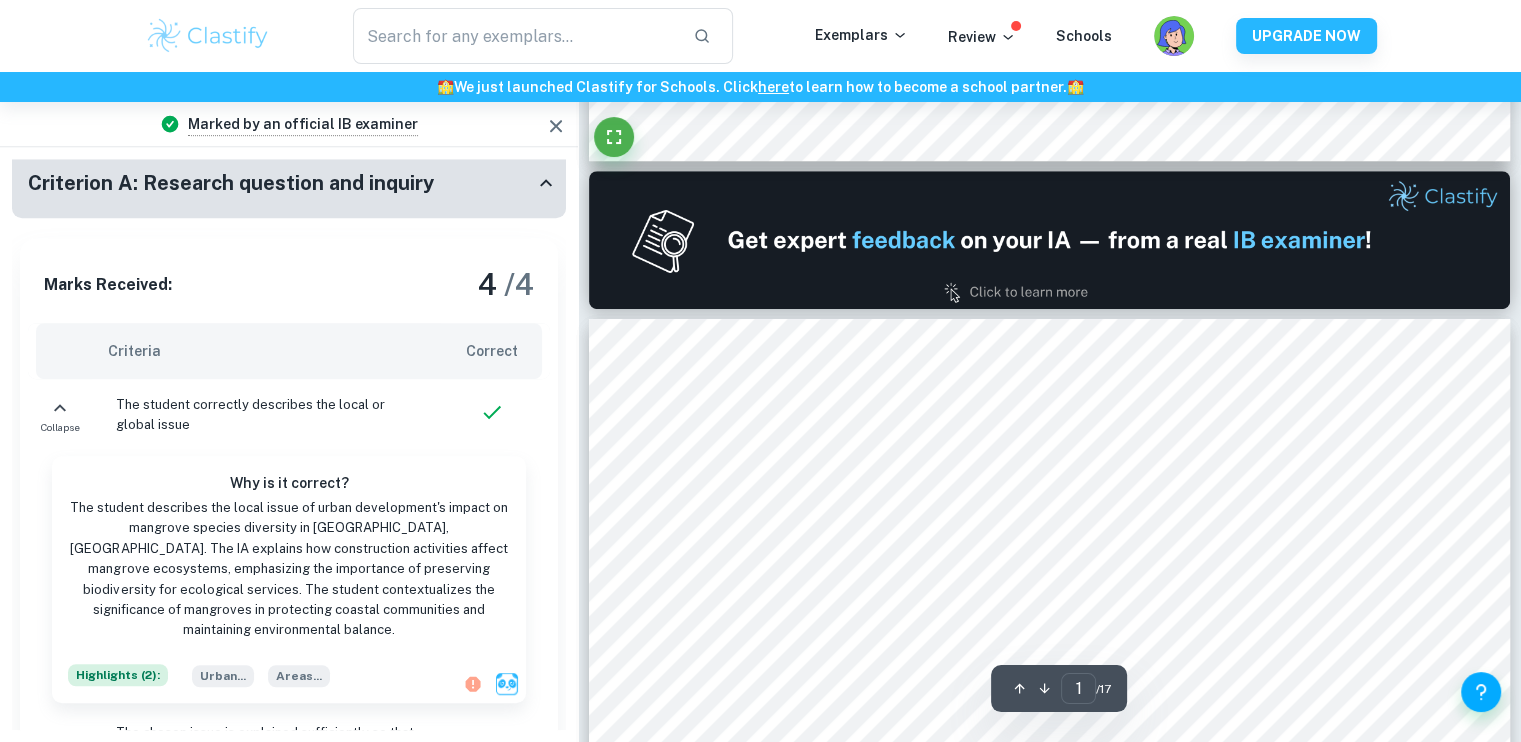 type on "2" 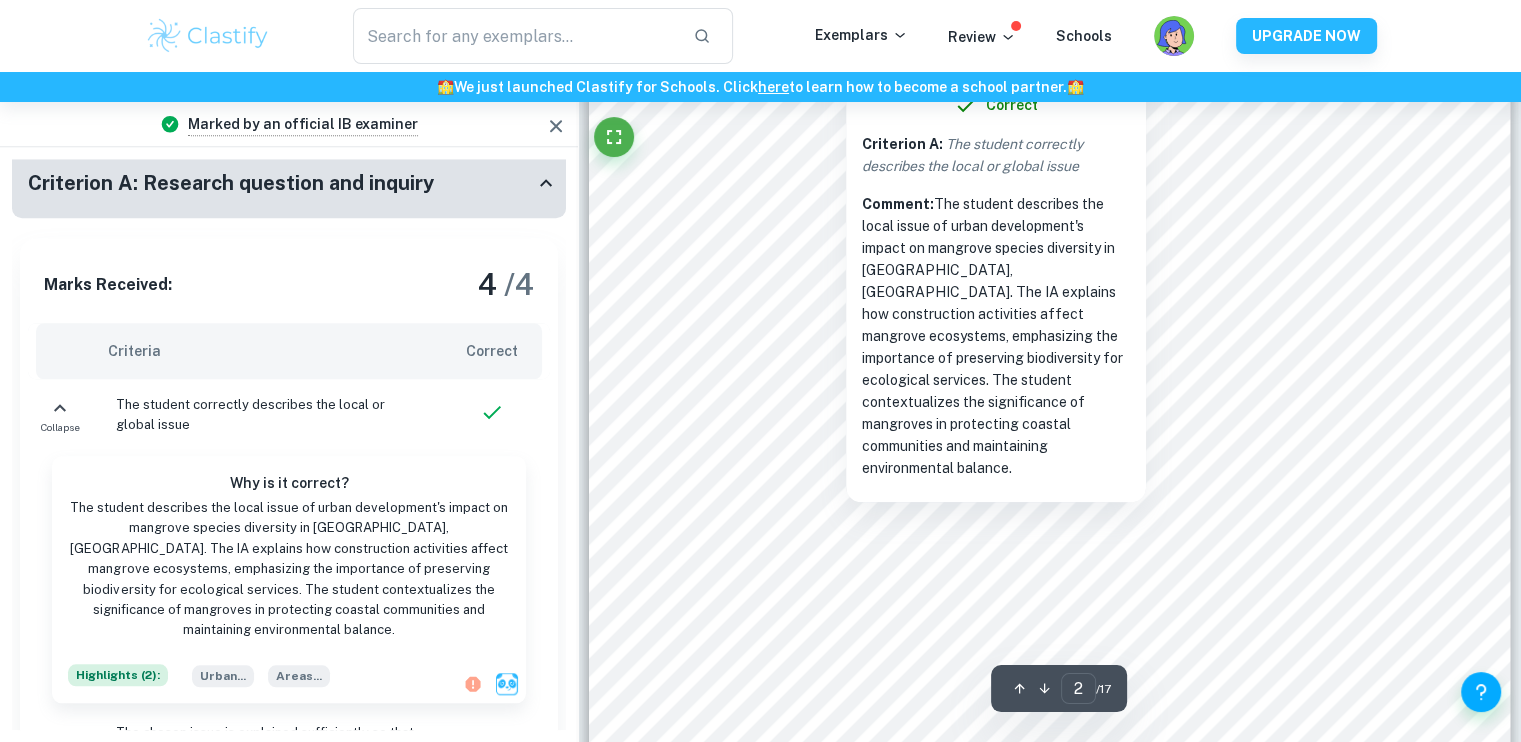 scroll, scrollTop: 1904, scrollLeft: 0, axis: vertical 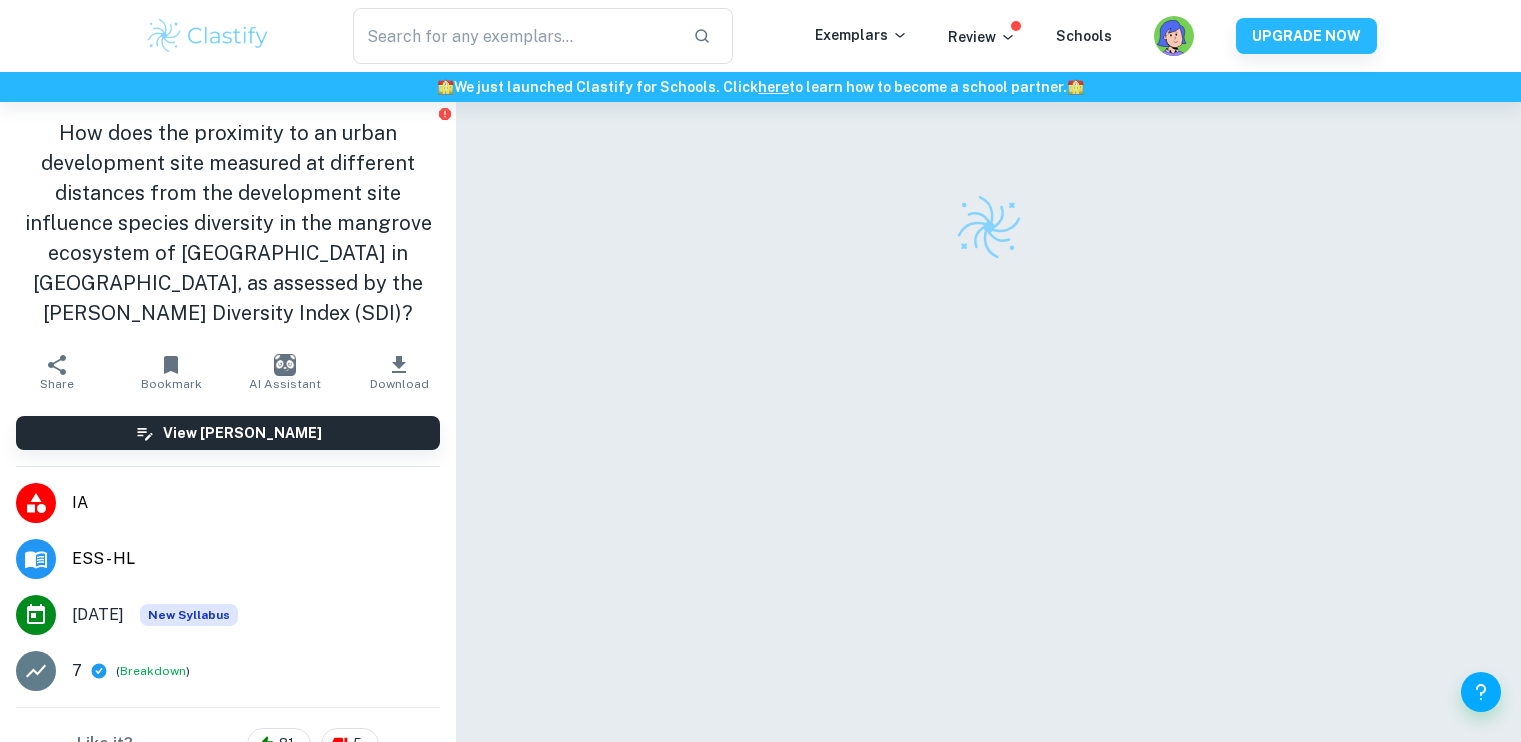 checkbox on "true" 